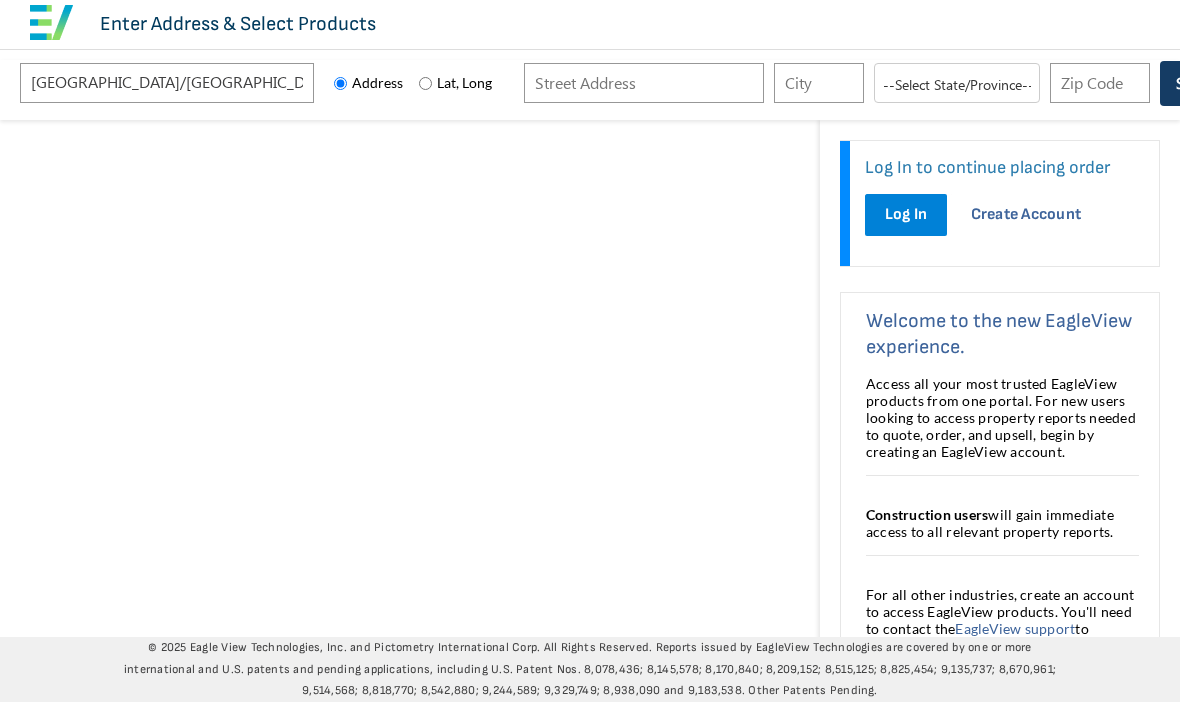 scroll, scrollTop: 0, scrollLeft: 0, axis: both 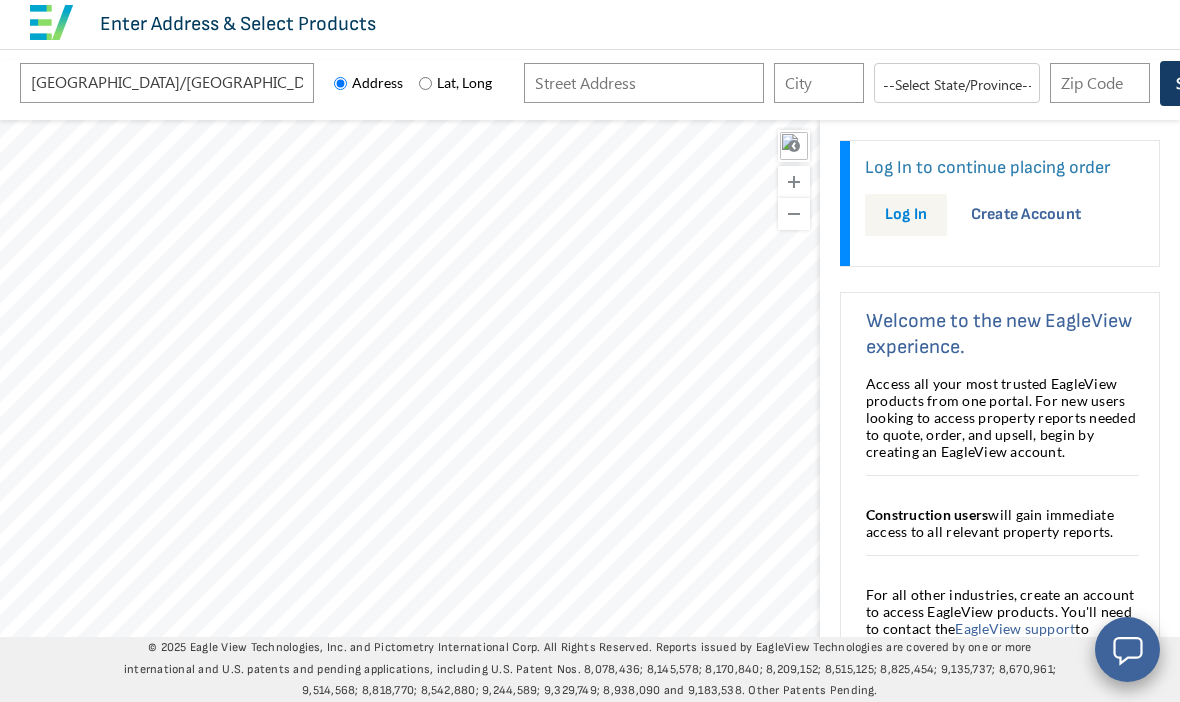 click on "Log In" at bounding box center [906, 214] 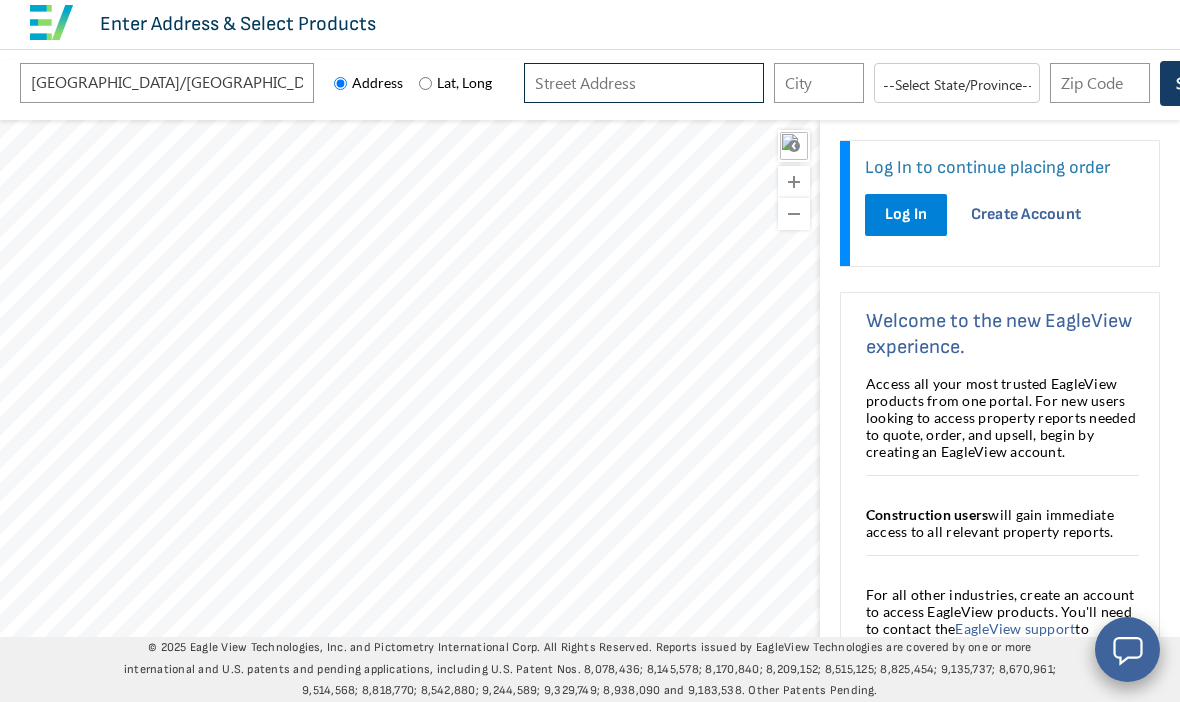 click at bounding box center (644, 83) 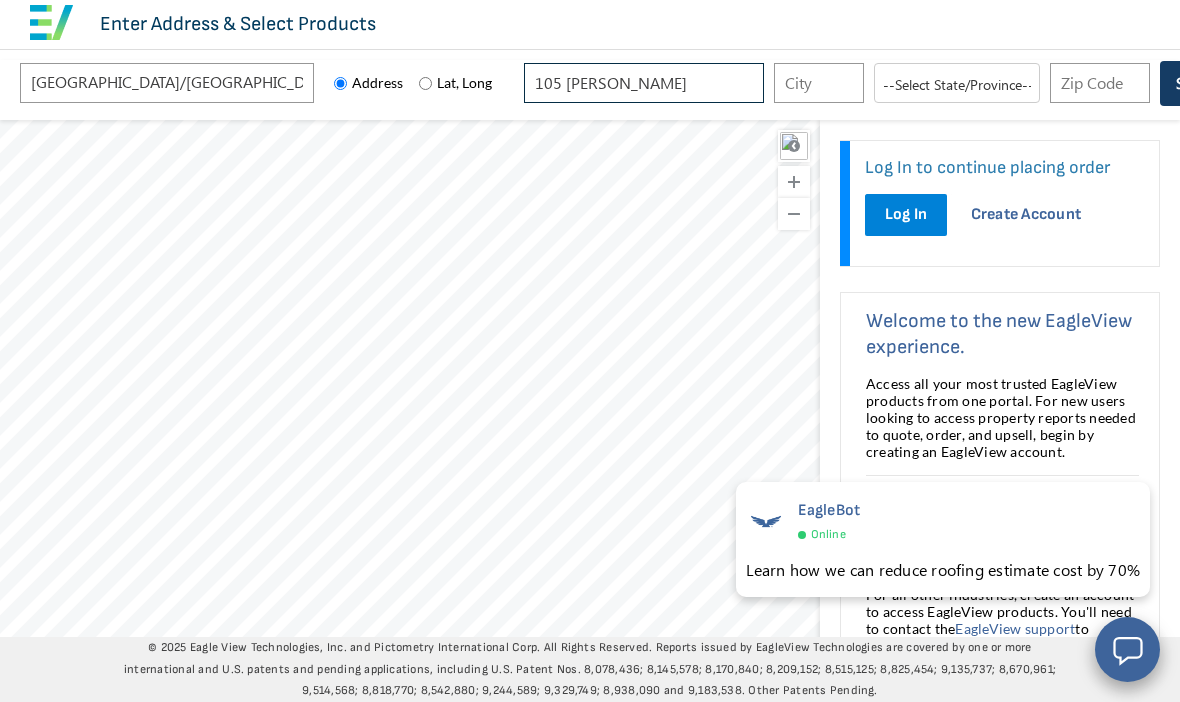 click on "105 Arthur" at bounding box center [644, 83] 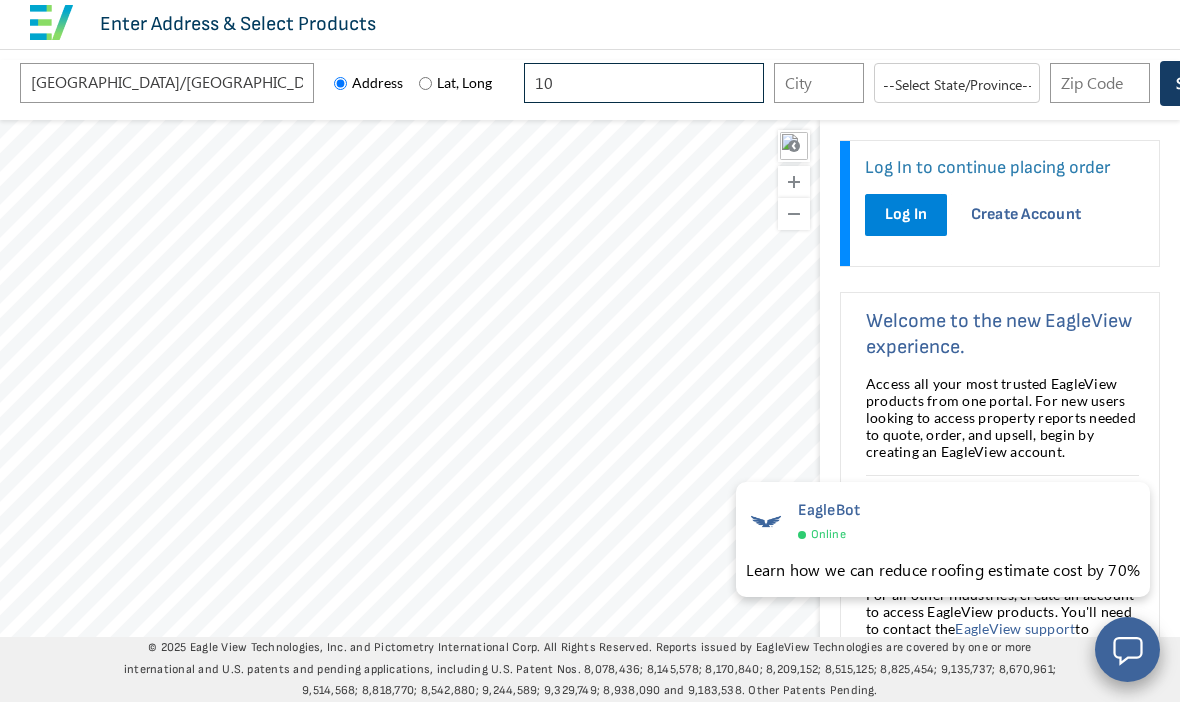 type on "1" 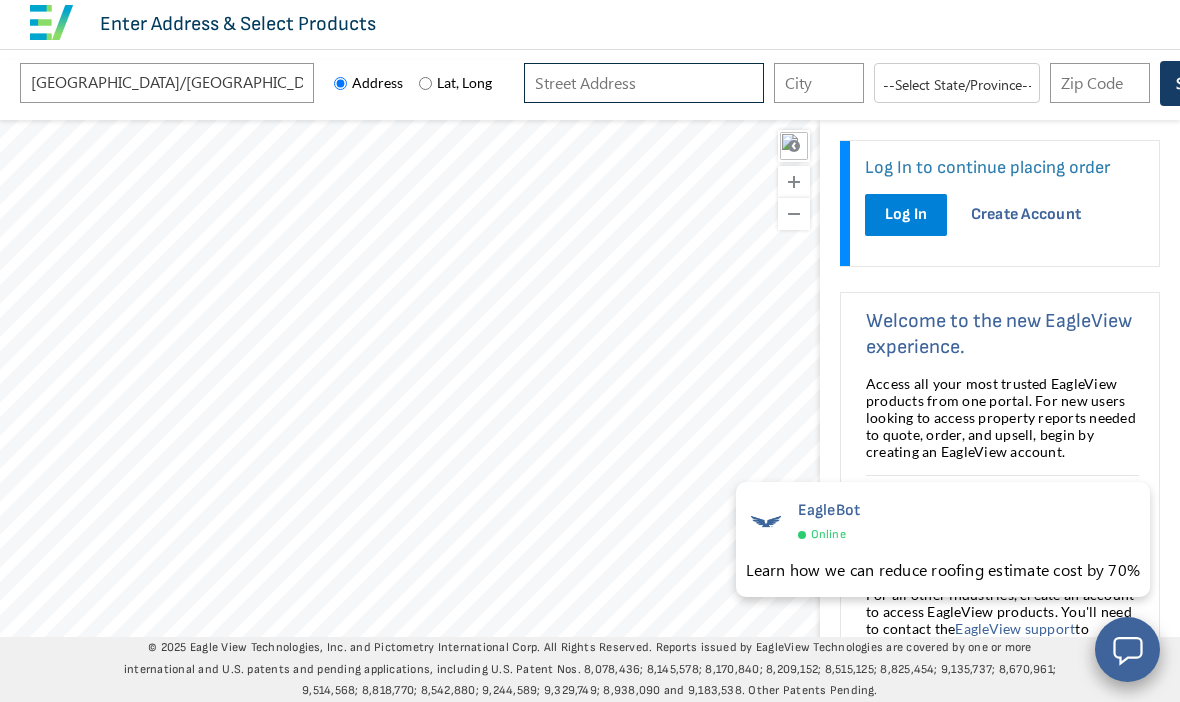 paste on "[STREET_ADDRESS][PERSON_NAME][US_STATE]" 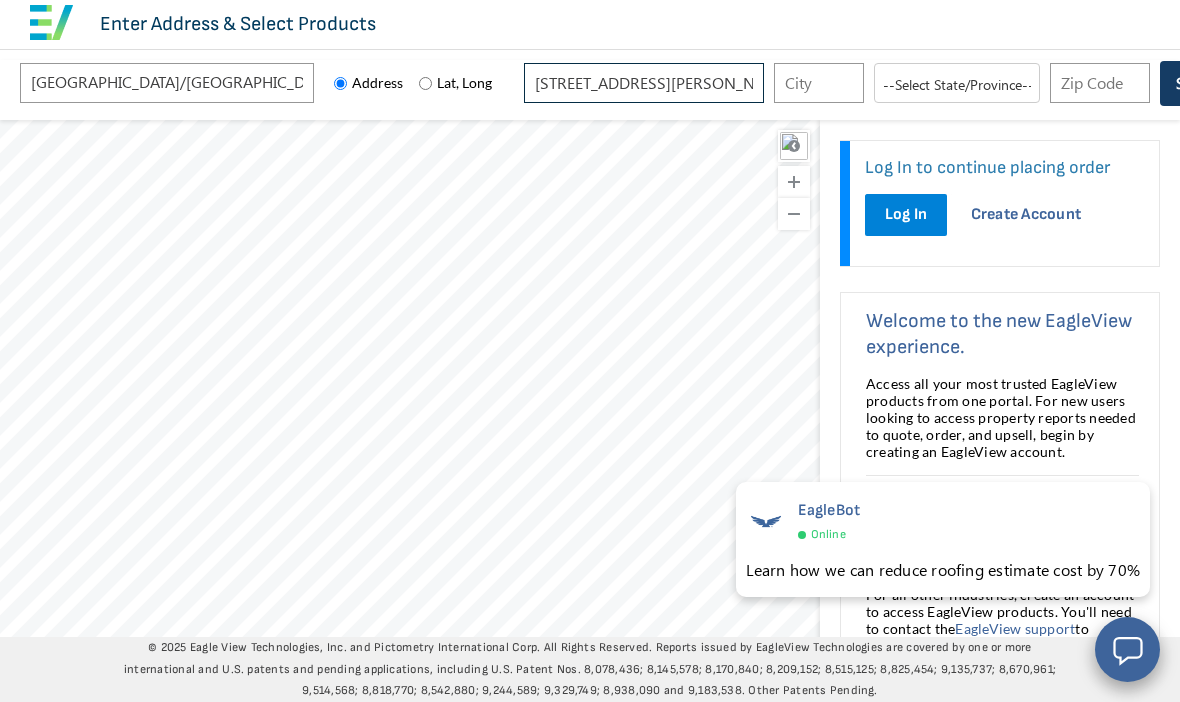 type on "[STREET_ADDRESS][PERSON_NAME][US_STATE]" 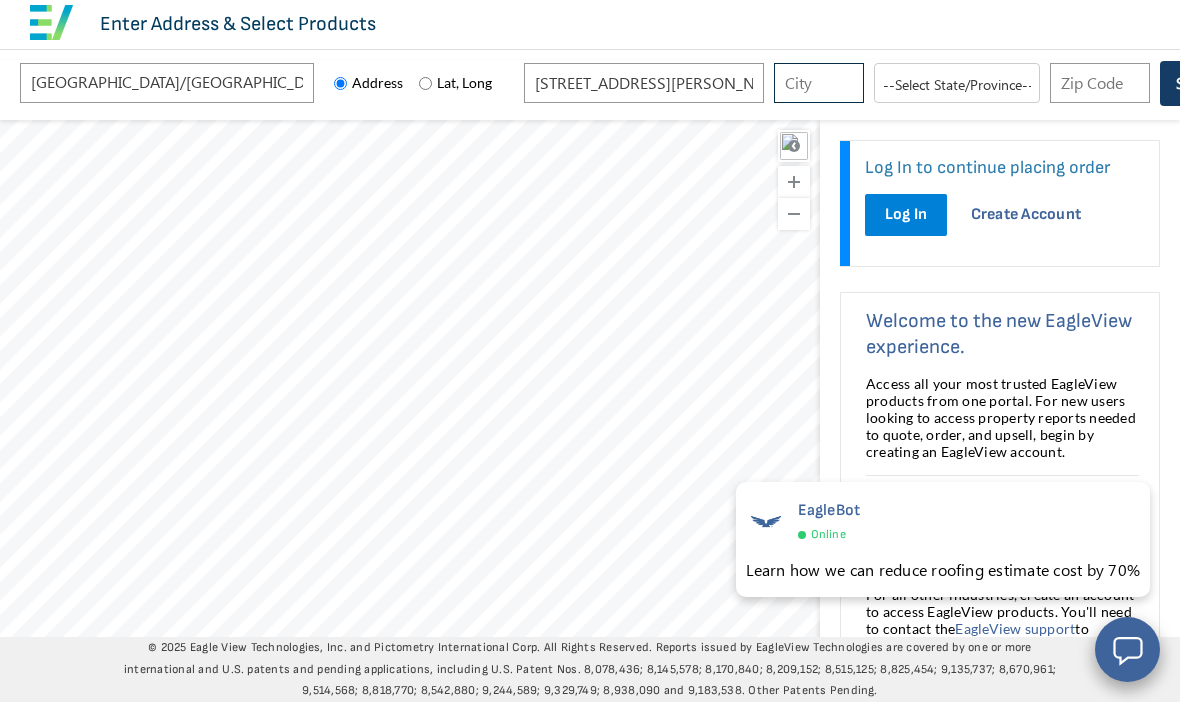 click at bounding box center [819, 83] 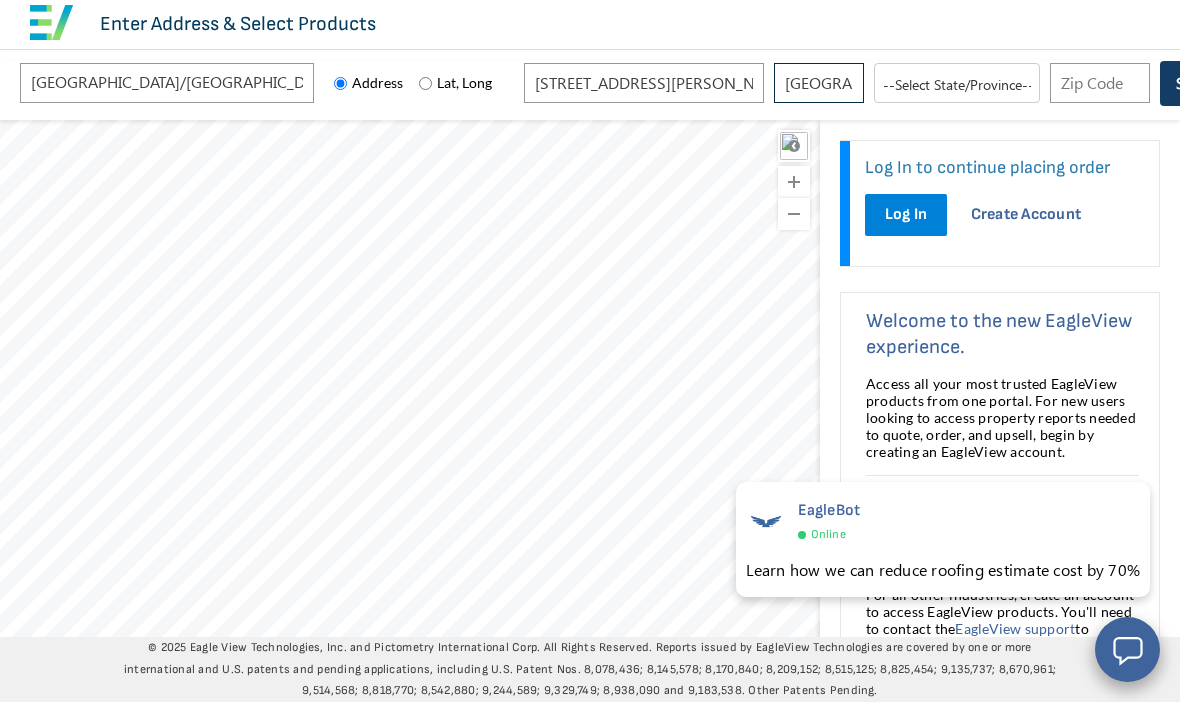 type on "russellville" 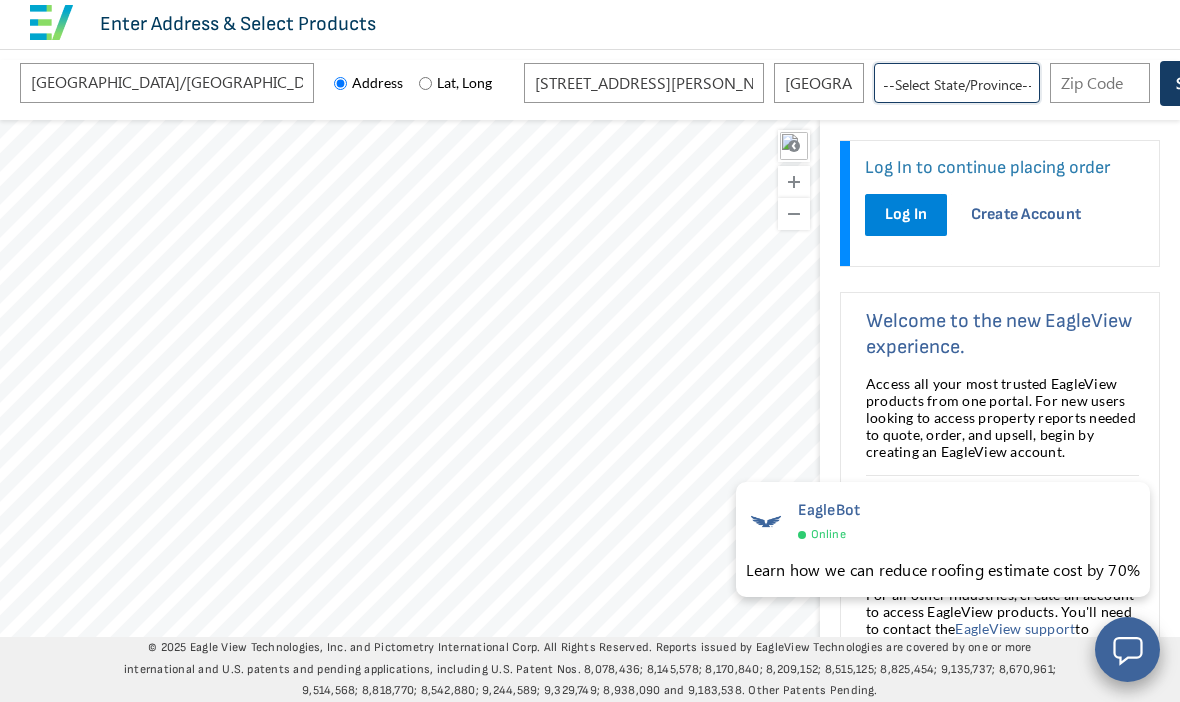 select on "AR" 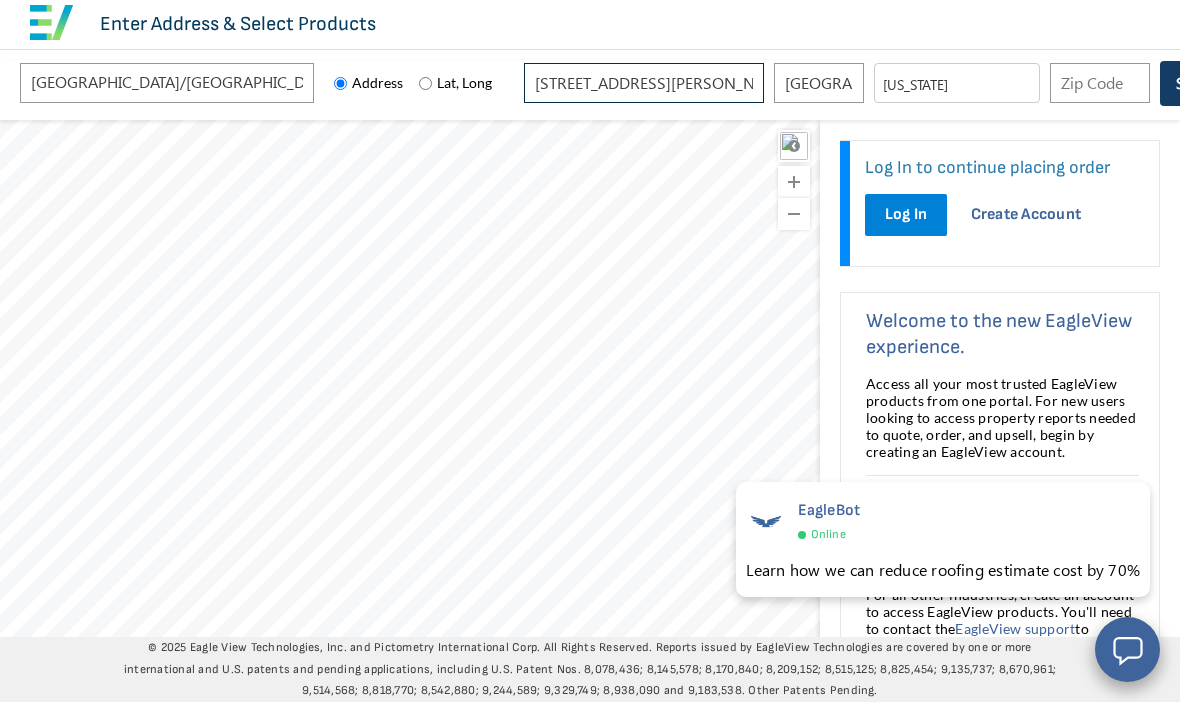 drag, startPoint x: 548, startPoint y: 84, endPoint x: 639, endPoint y: 80, distance: 91.08787 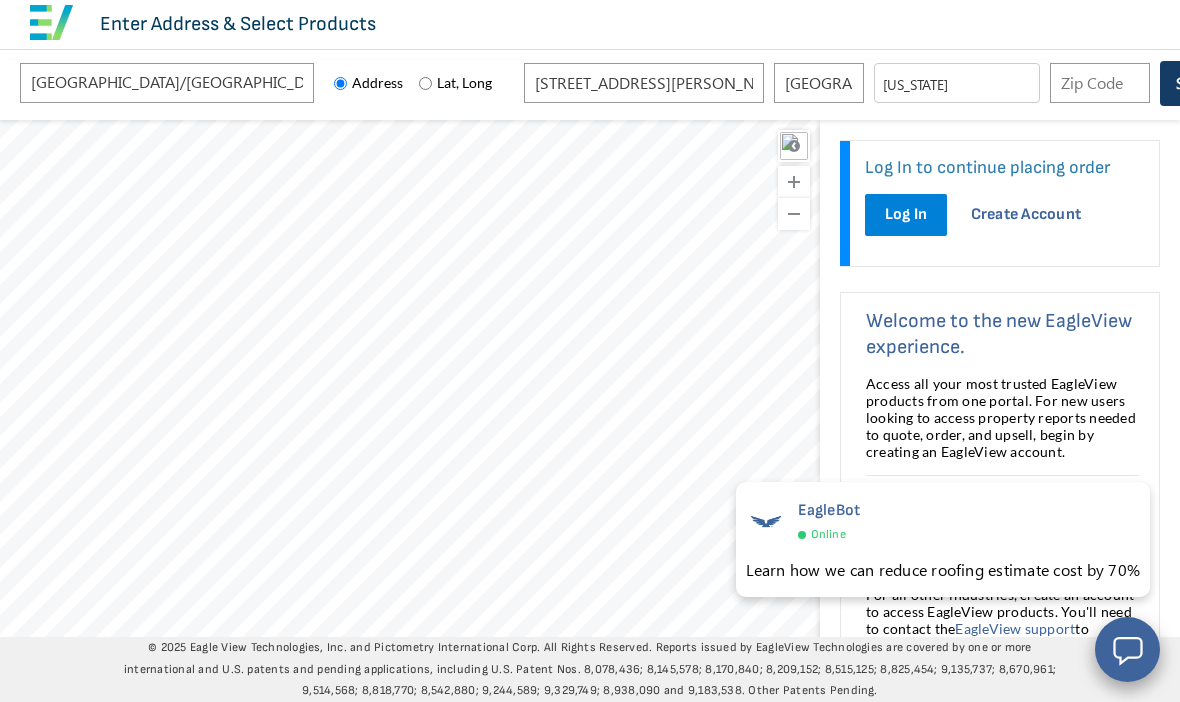 drag, startPoint x: 650, startPoint y: 82, endPoint x: 683, endPoint y: 31, distance: 60.74537 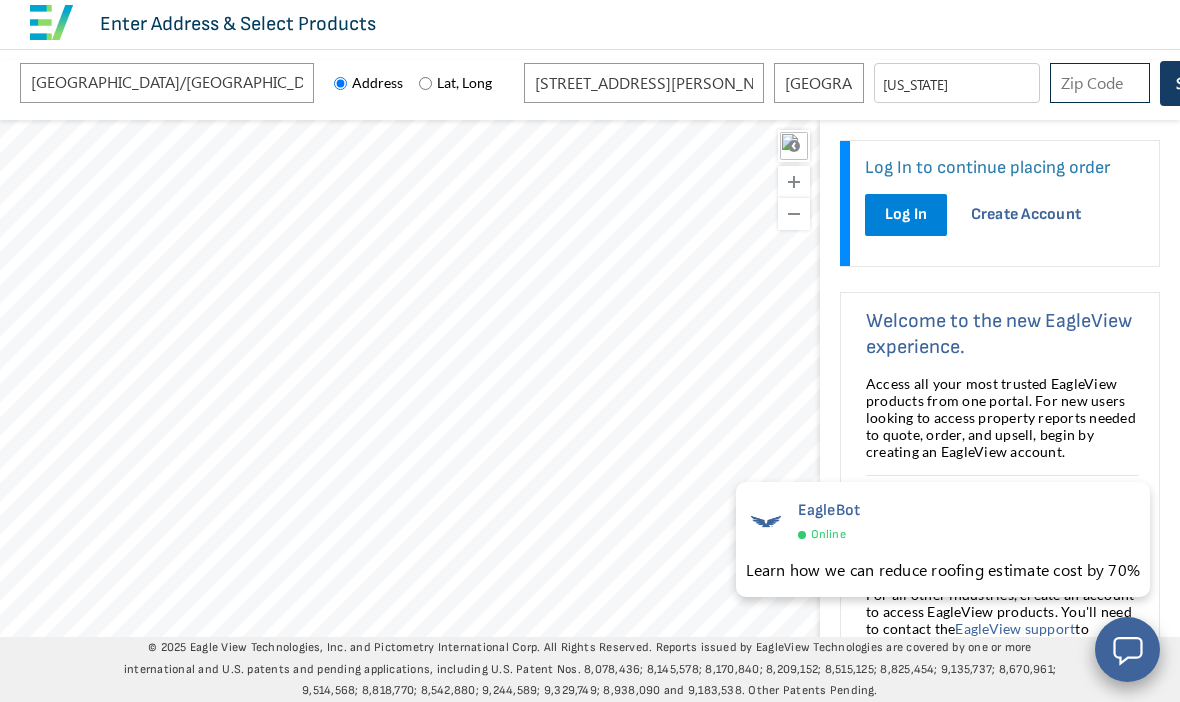 drag, startPoint x: 683, startPoint y: 31, endPoint x: 1030, endPoint y: 93, distance: 352.4954 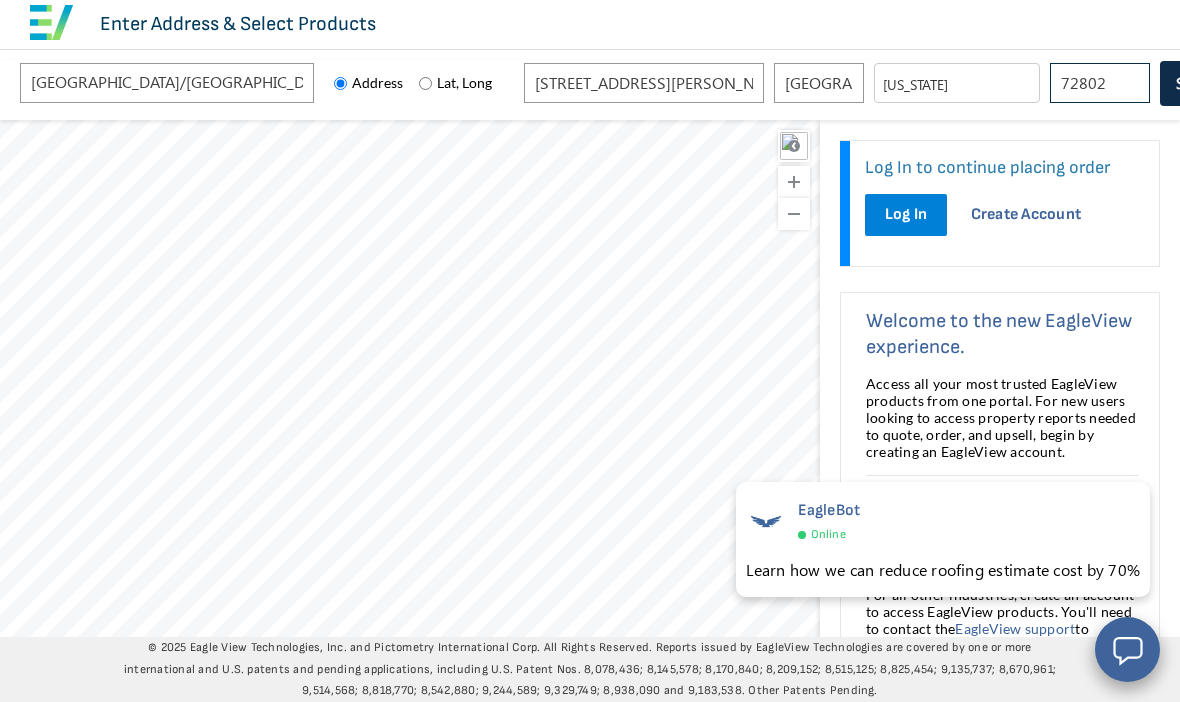 type on "72802" 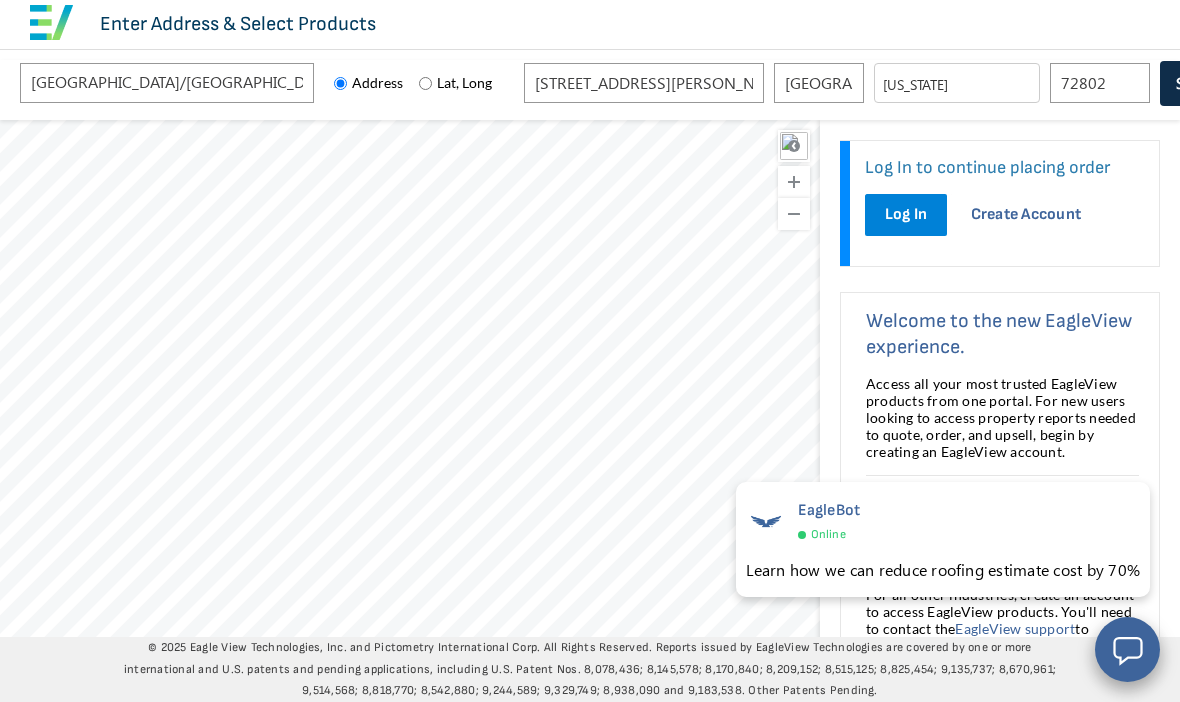 click on "Search" at bounding box center (1199, 83) 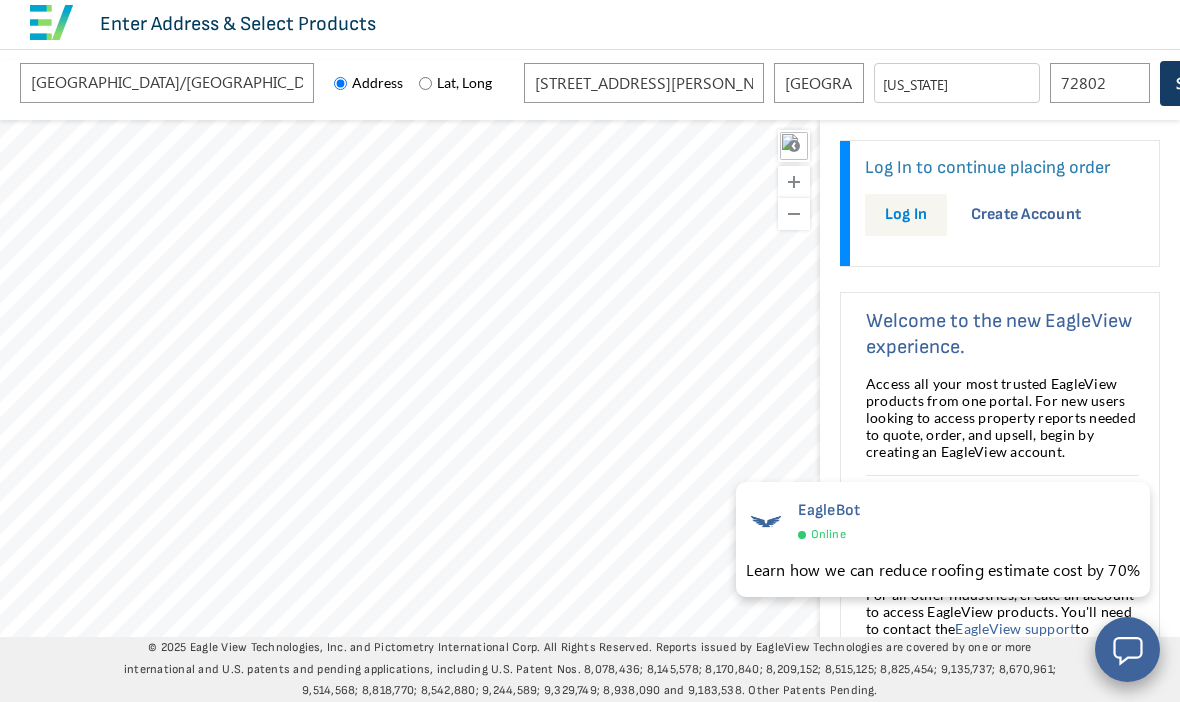 click on "Log In" at bounding box center (906, 214) 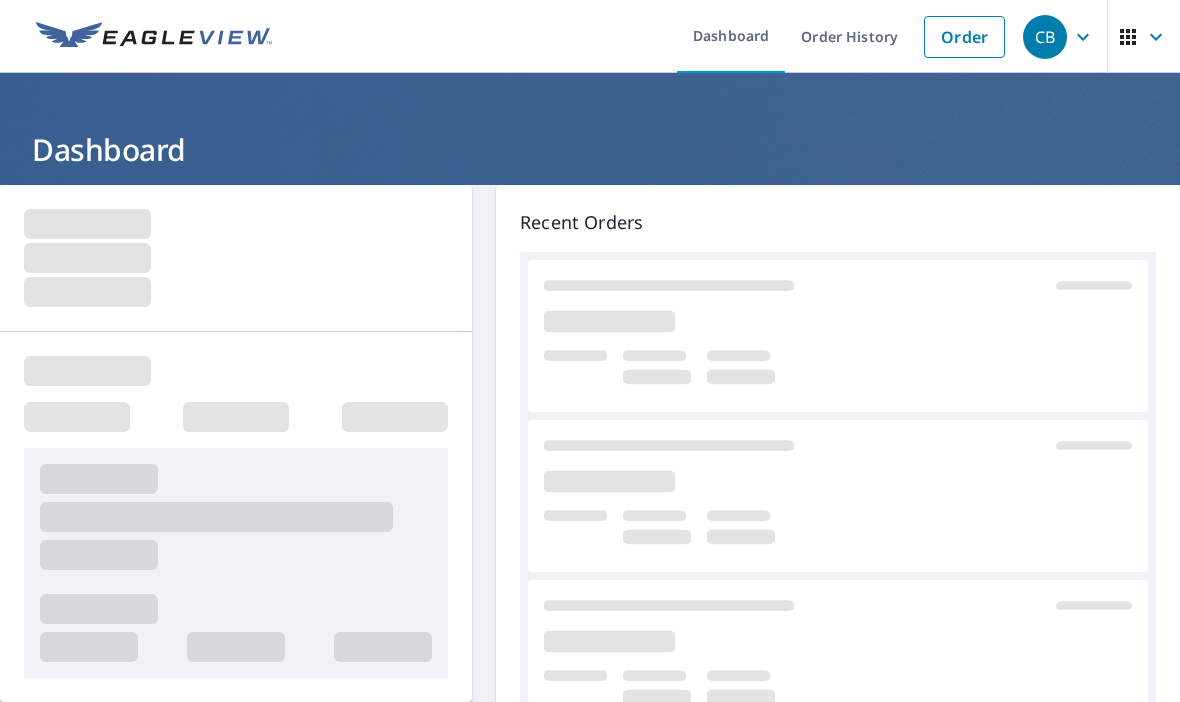 scroll, scrollTop: 0, scrollLeft: 0, axis: both 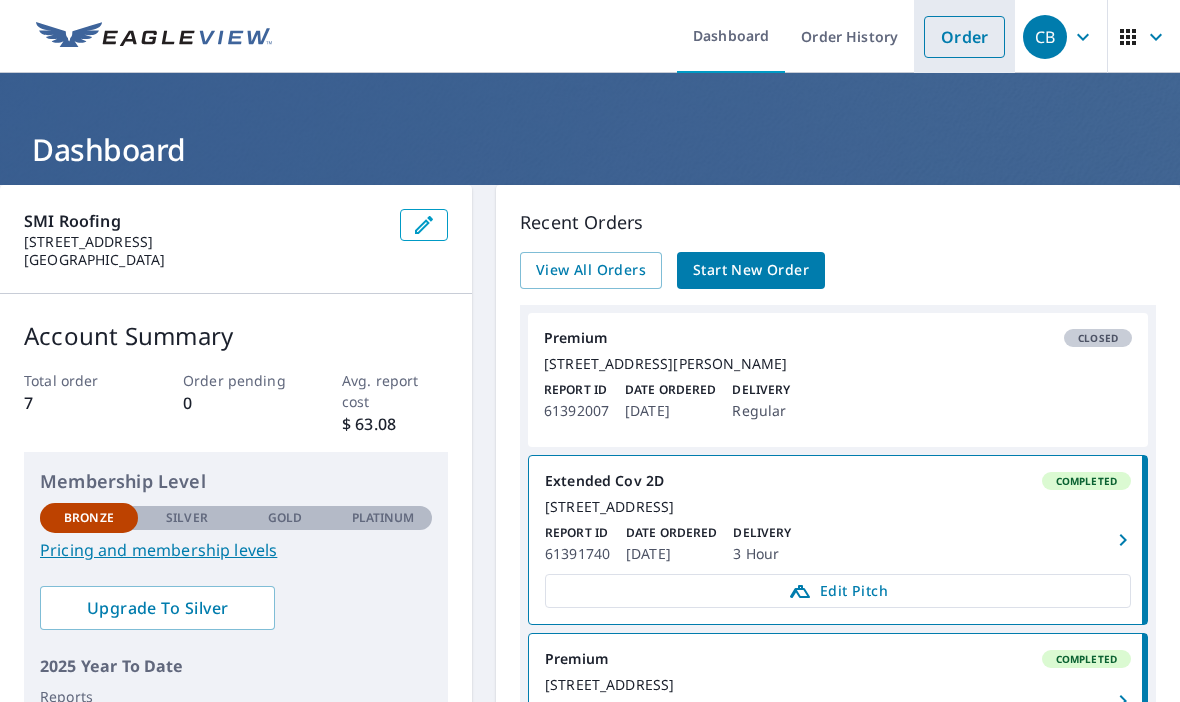 click on "Order" at bounding box center (964, 37) 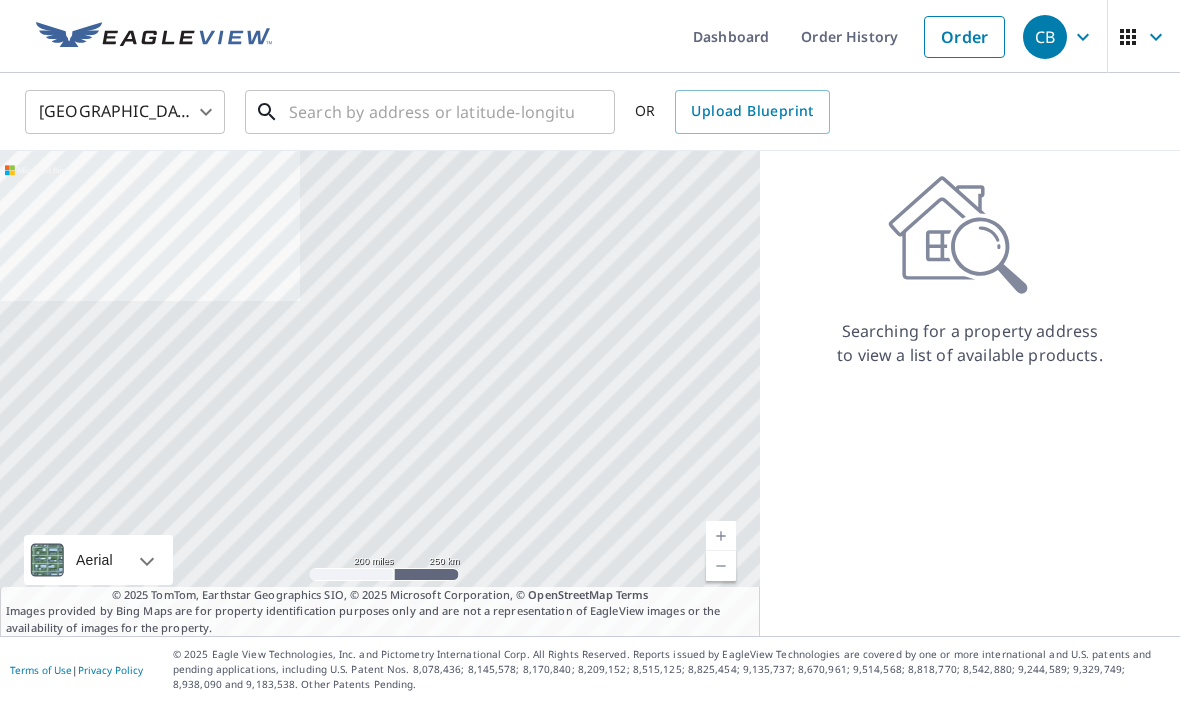 click at bounding box center [431, 112] 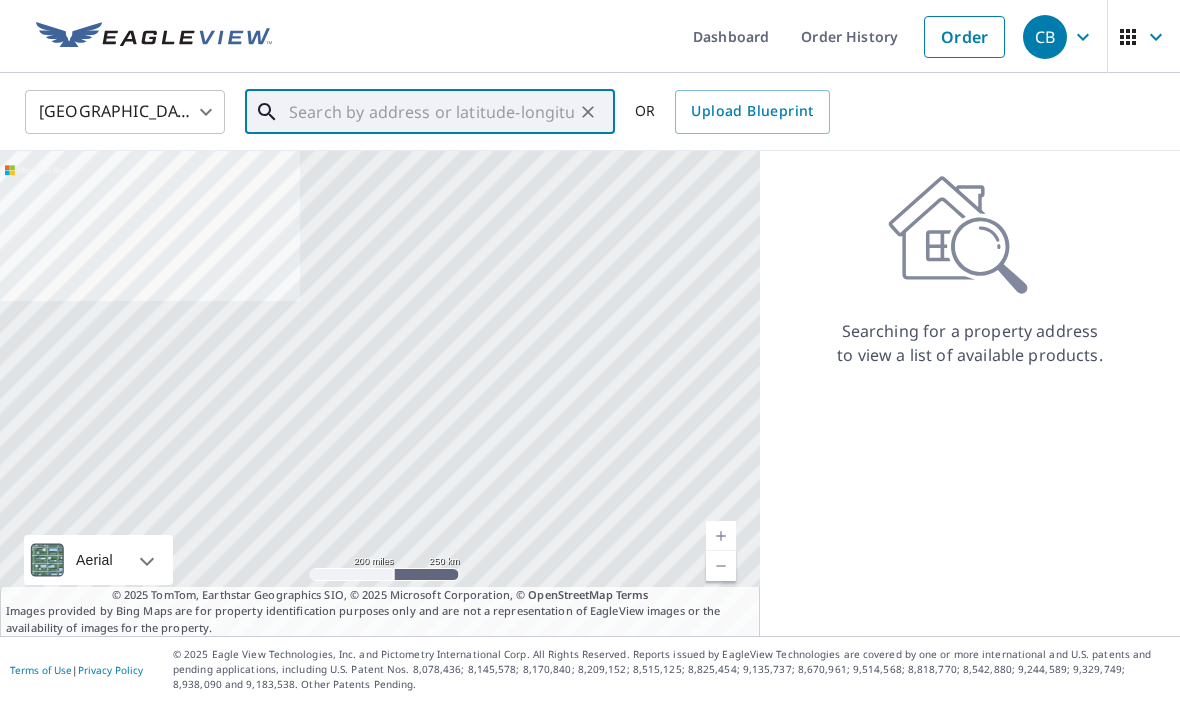 paste on "[STREET_ADDRESS][PERSON_NAME][US_STATE]" 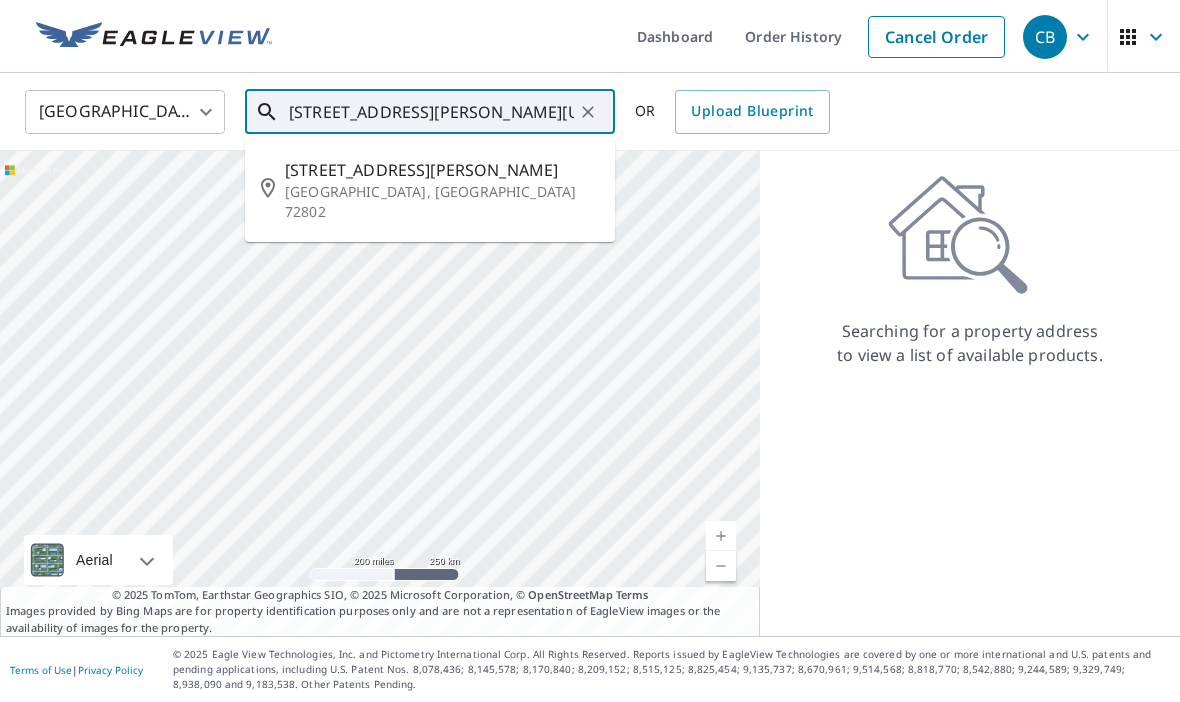 type on "[STREET_ADDRESS][PERSON_NAME][US_STATE]" 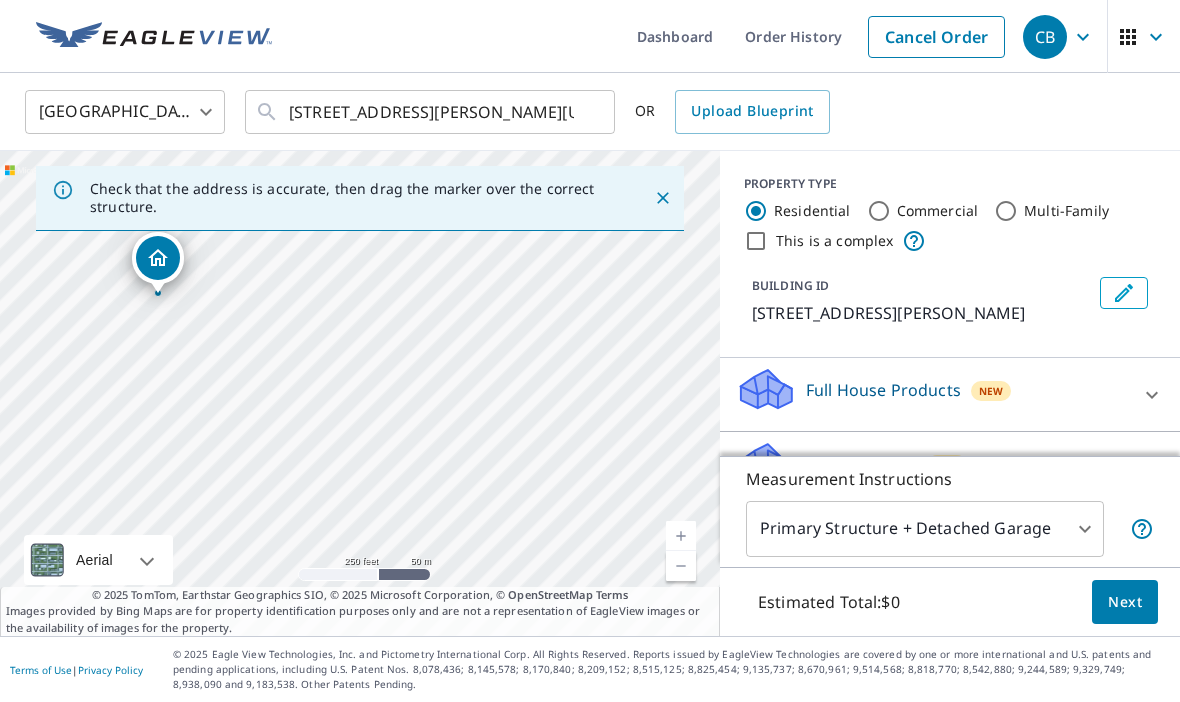 click at bounding box center [681, 536] 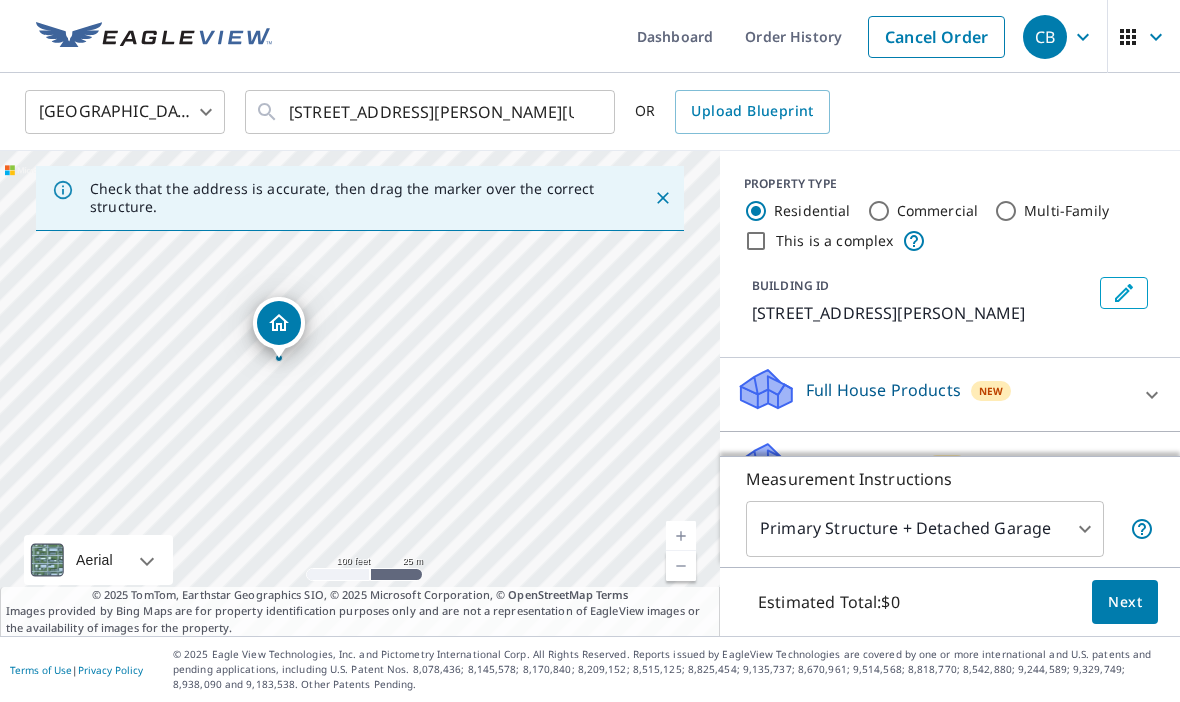 click at bounding box center (681, 536) 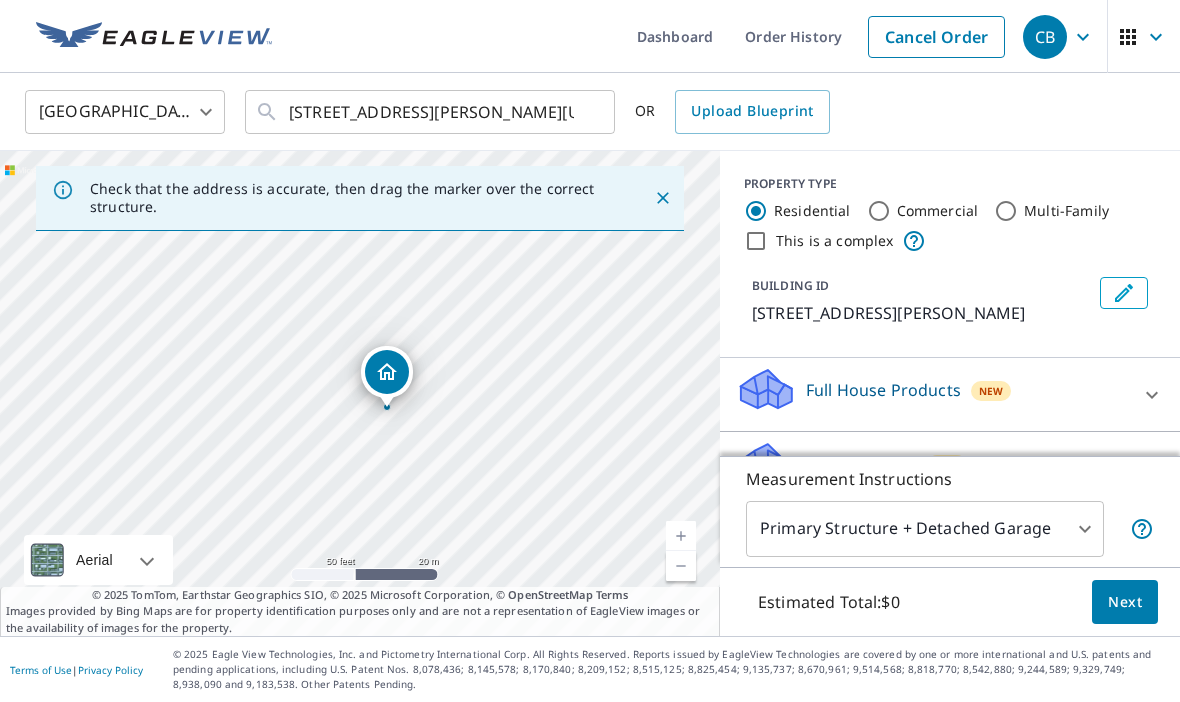 click at bounding box center (681, 536) 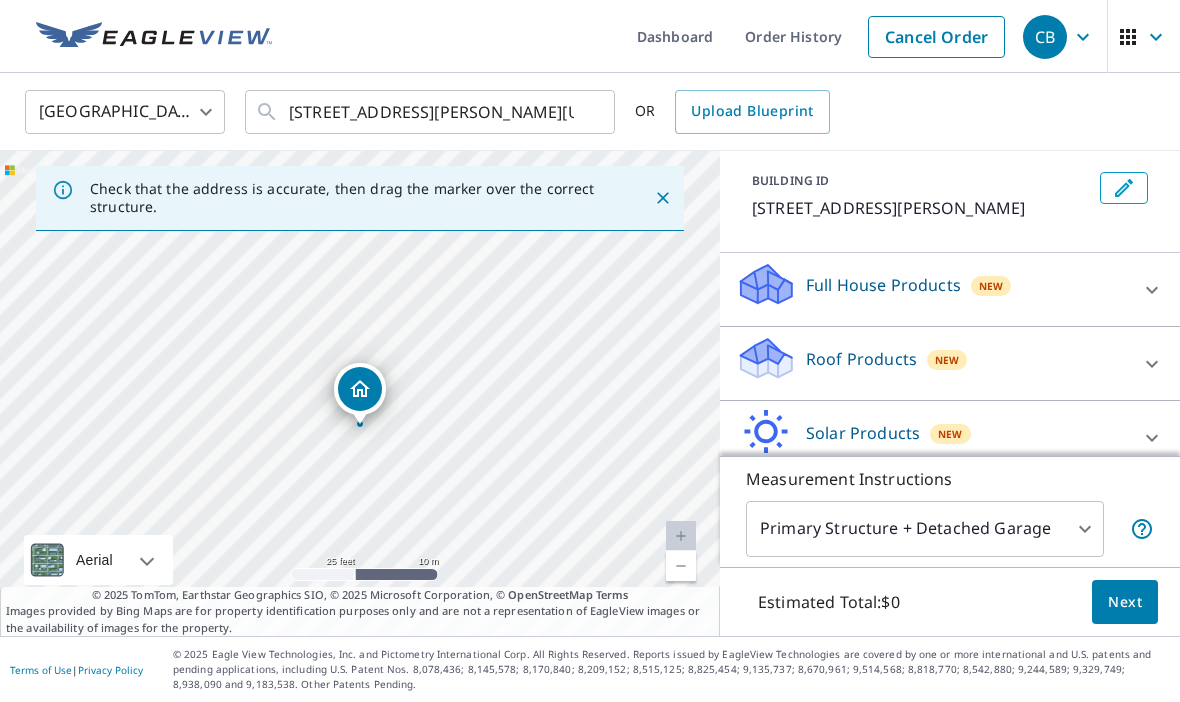 scroll, scrollTop: 109, scrollLeft: 0, axis: vertical 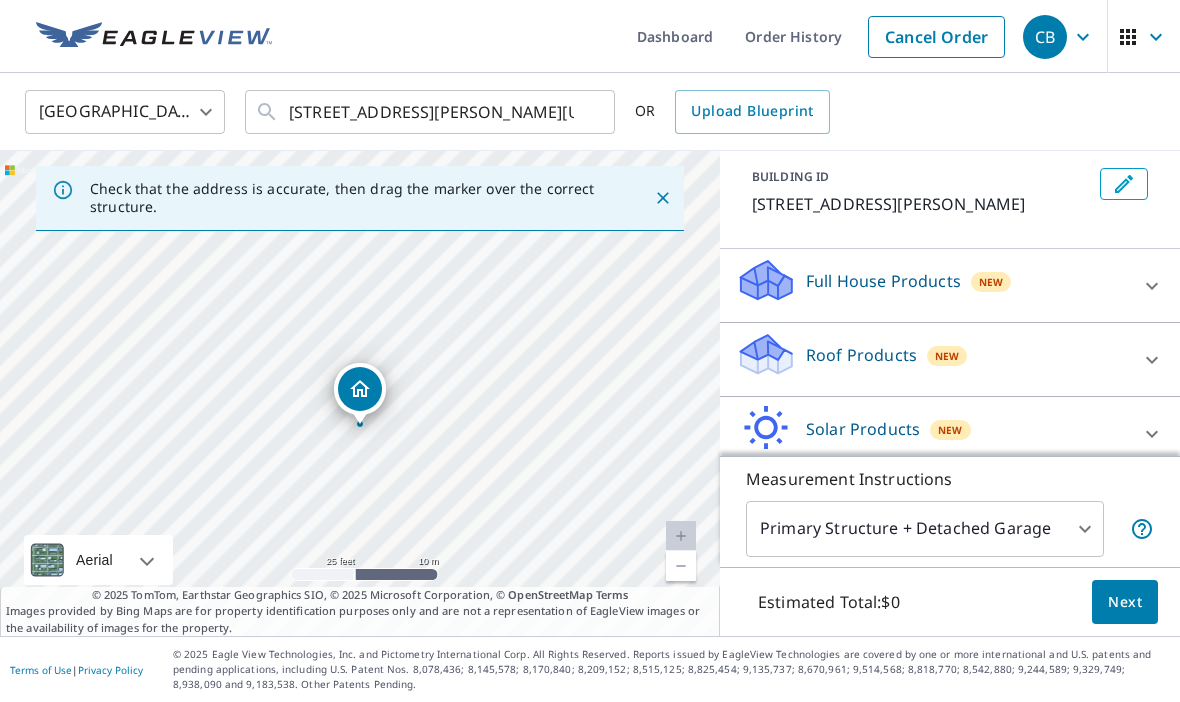 click on "Roof Products New" at bounding box center (932, 359) 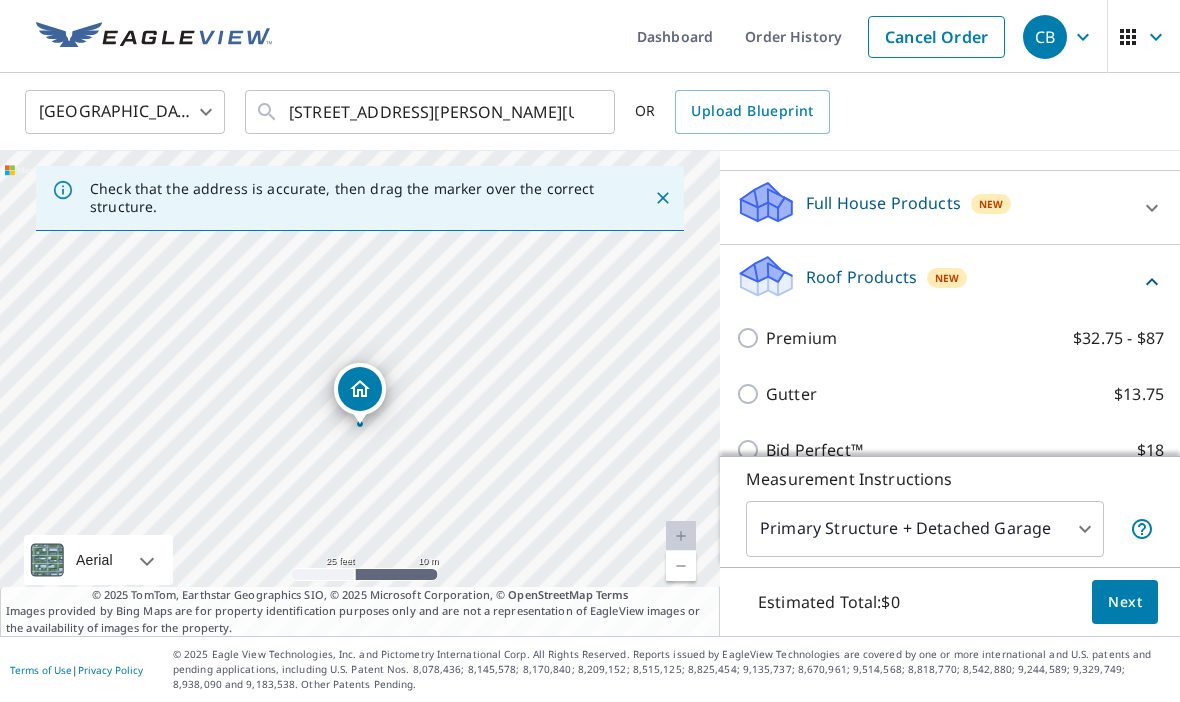 scroll, scrollTop: 201, scrollLeft: 0, axis: vertical 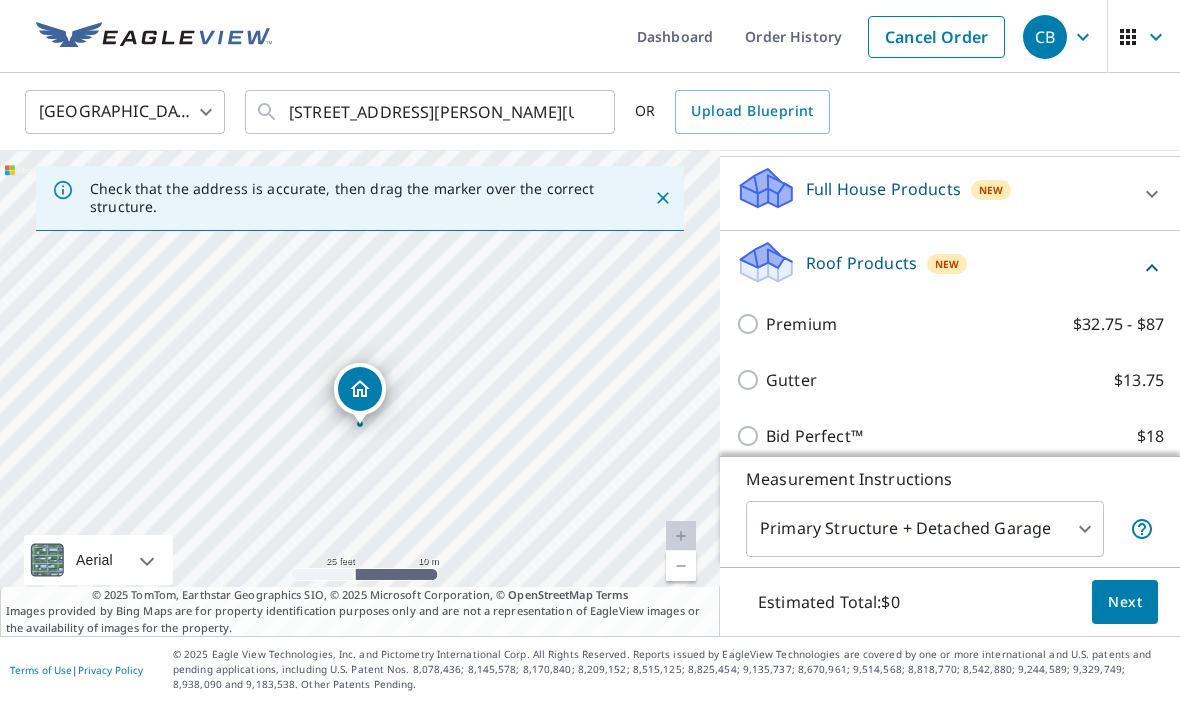 click on "Bid Perfect™" at bounding box center (814, 436) 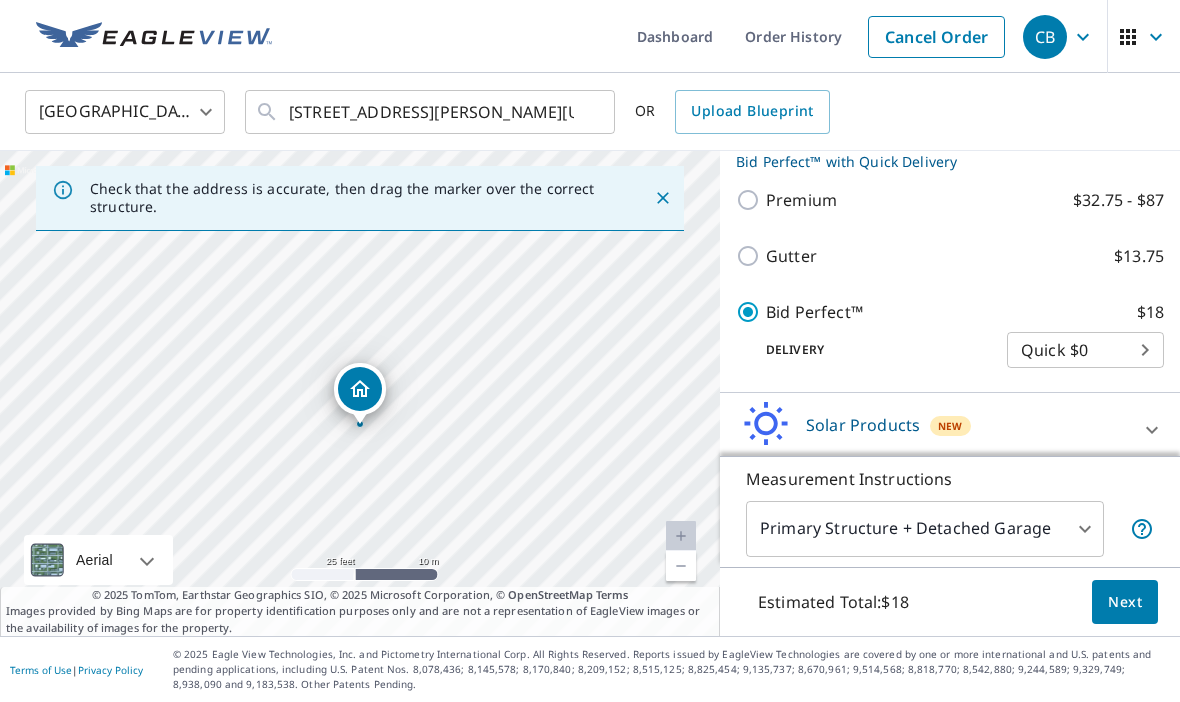 scroll, scrollTop: 355, scrollLeft: 0, axis: vertical 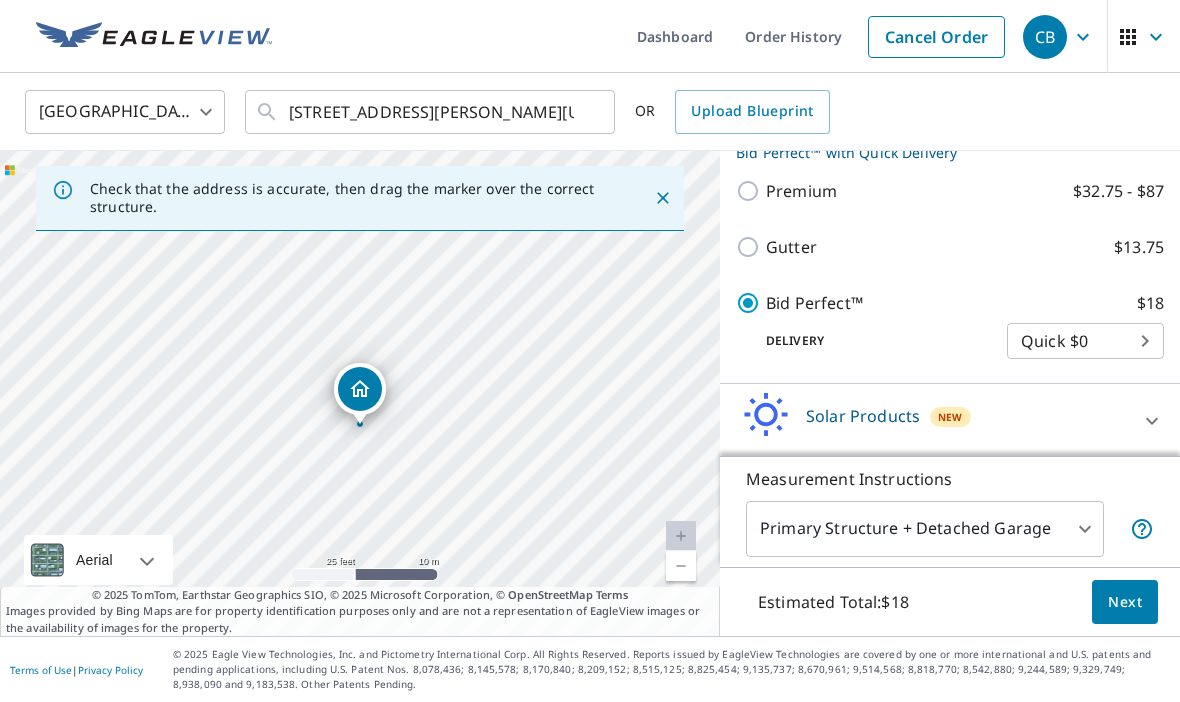click on "CB CB
Dashboard Order History Cancel Order CB [GEOGRAPHIC_DATA] [GEOGRAPHIC_DATA] ​ [STREET_ADDRESS][PERSON_NAME][US_STATE] ​ OR Upload Blueprint Check that the address is accurate, then drag the marker over the correct structure. [STREET_ADDRESS][PERSON_NAME] A standard road map Aerial A detailed look from above Labels Labels 25 feet 10 m © 2025 TomTom, © Vexcel Imaging, © 2025 Microsoft Corporation,  © OpenStreetMap Terms © 2025 TomTom, Earthstar Geographics SIO, © 2025 Microsoft Corporation, ©   OpenStreetMap   Terms Images provided by Bing Maps are for property identification purposes only and are not a representation of EagleView images or the availability of images for the property. PROPERTY TYPE Residential Commercial Multi-Family This is a complex BUILDING ID [STREET_ADDRESS][PERSON_NAME] Full House Products New Full House™ $105 Roof Products New Bid Perfect™ with Quick Delivery Premium $32.75 - $87 Gutter $13.75 Bid Perfect™ $18 Delivery Quick $0 45 ​ New $63.25" at bounding box center [590, 351] 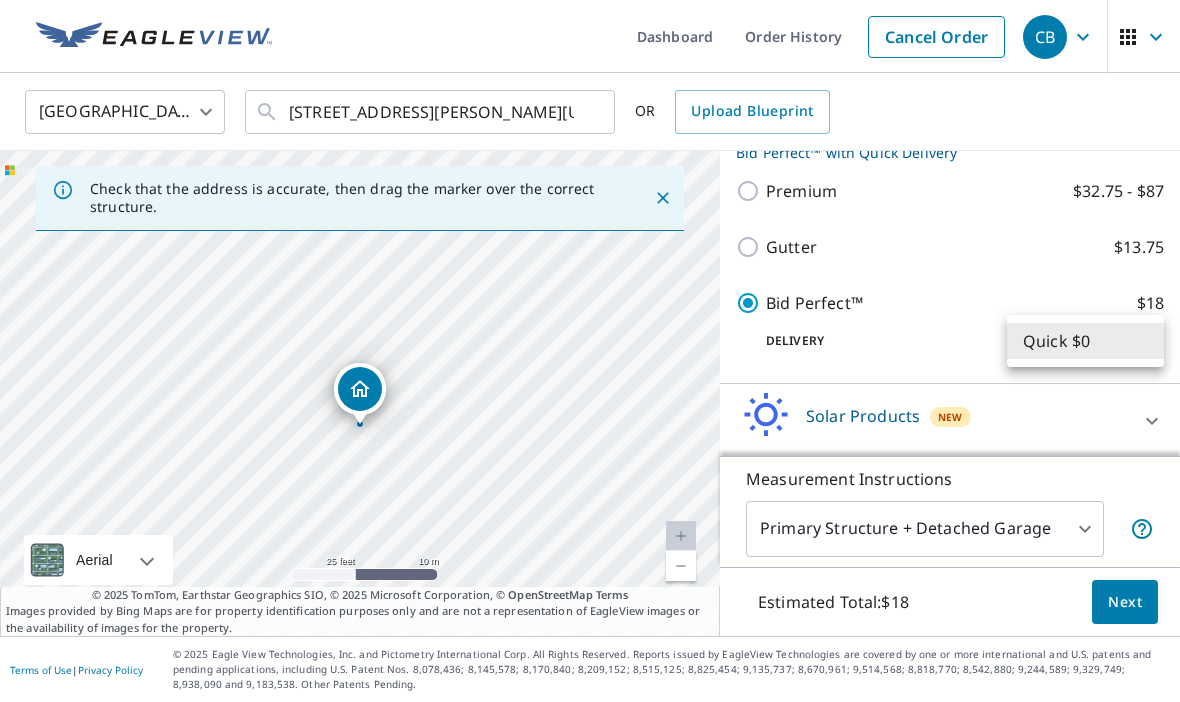 click on "Quick $0" at bounding box center (1085, 341) 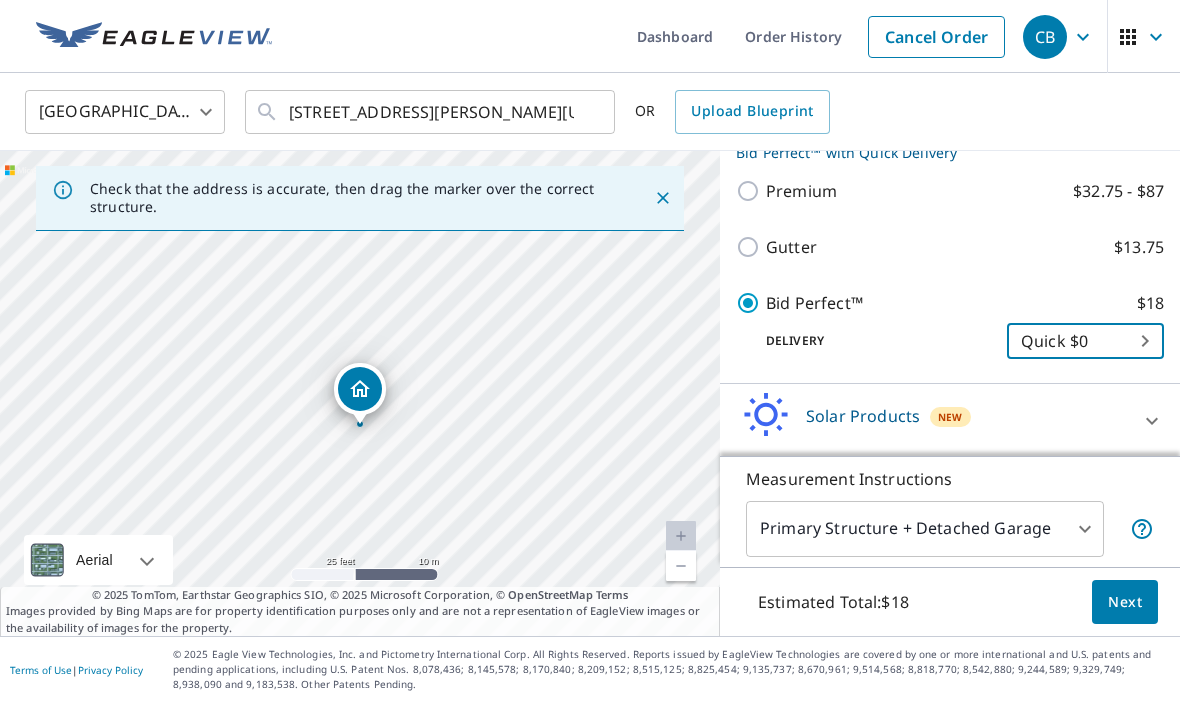 click on "Premium $32.75 - $87" at bounding box center (751, 191) 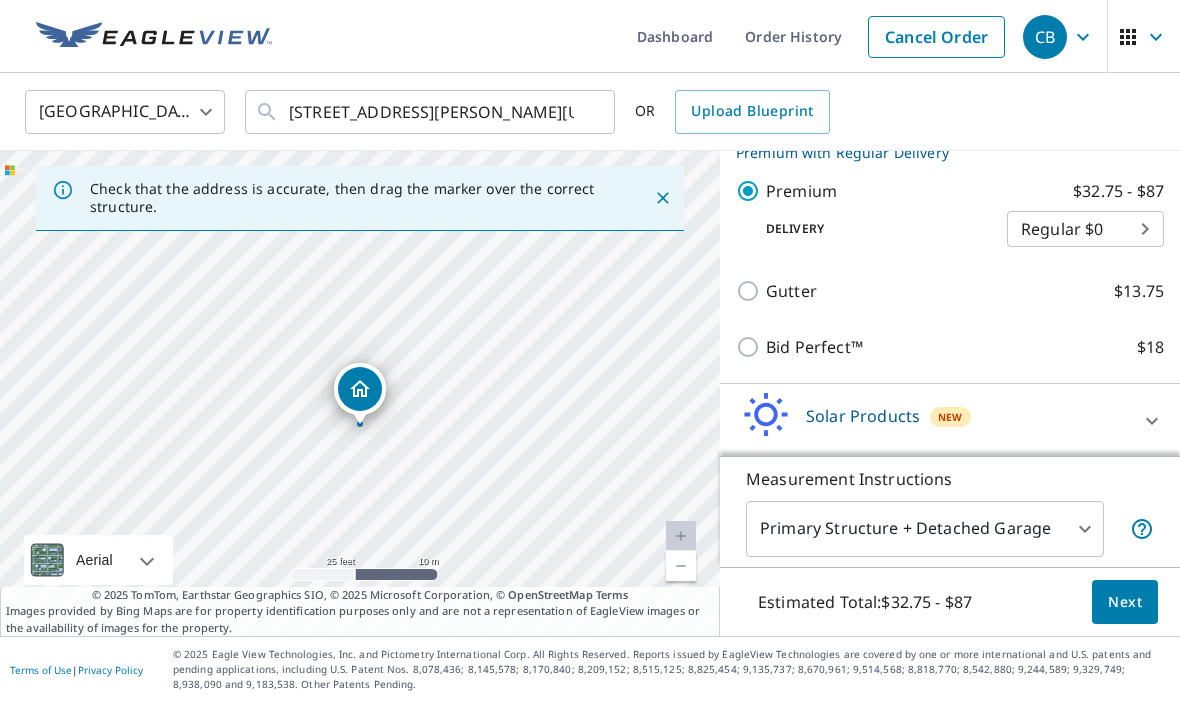 click on "CB CB
Dashboard Order History Cancel Order CB [GEOGRAPHIC_DATA] [GEOGRAPHIC_DATA] ​ [STREET_ADDRESS][PERSON_NAME][US_STATE] ​ OR Upload Blueprint Check that the address is accurate, then drag the marker over the correct structure. [STREET_ADDRESS][PERSON_NAME] A standard road map Aerial A detailed look from above Labels Labels 25 feet 10 m © 2025 TomTom, © Vexcel Imaging, © 2025 Microsoft Corporation,  © OpenStreetMap Terms © 2025 TomTom, Earthstar Geographics SIO, © 2025 Microsoft Corporation, ©   OpenStreetMap   Terms Images provided by Bing Maps are for property identification purposes only and are not a representation of EagleView images or the availability of images for the property. PROPERTY TYPE Residential Commercial Multi-Family This is a complex BUILDING ID [STREET_ADDRESS][PERSON_NAME] Full House Products New Full House™ $105 Roof Products New Premium with Regular Delivery Premium $32.75 - $87 Delivery Regular $0 8 ​ Gutter $13.75 Bid Perfect™ $18 Solar Products" at bounding box center [590, 351] 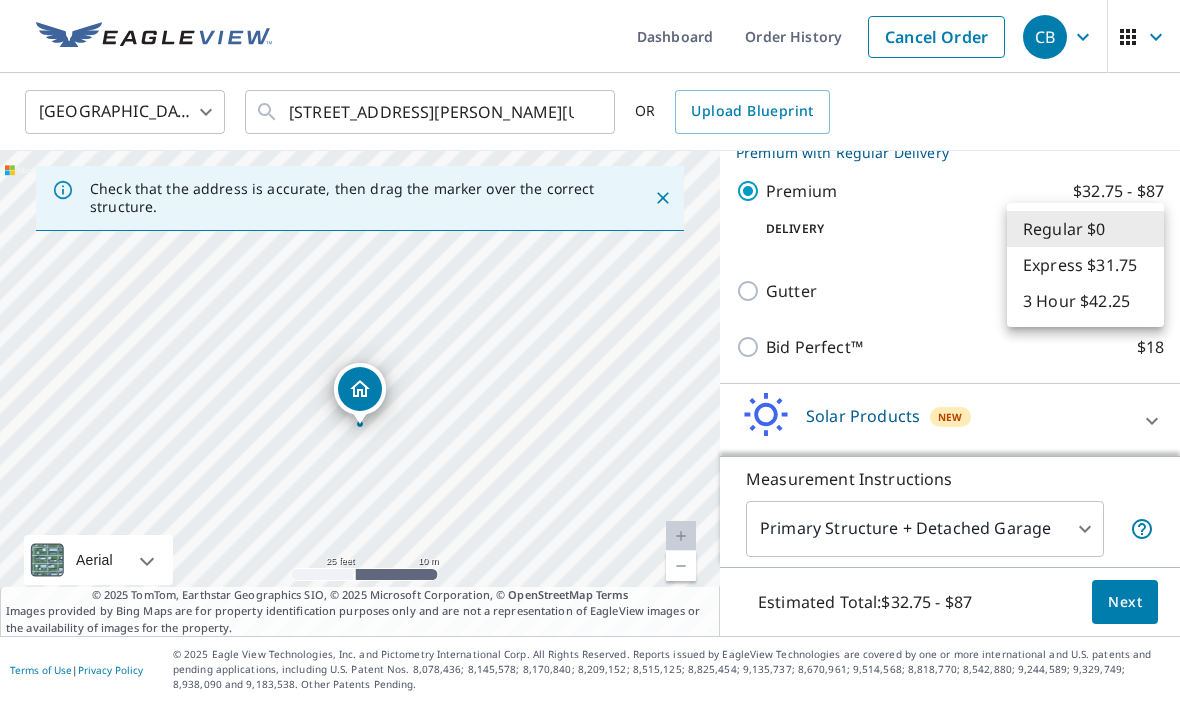 click on "3 Hour $42.25" at bounding box center (1085, 301) 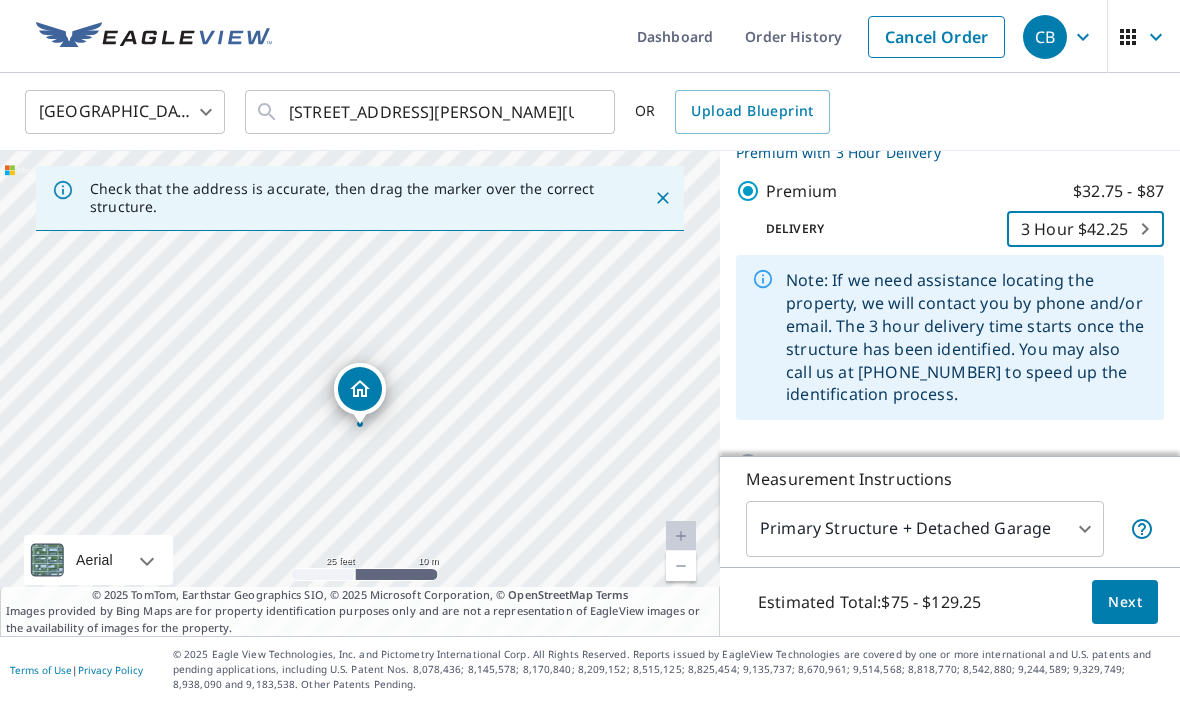 click on "CB CB
Dashboard Order History Cancel Order CB [GEOGRAPHIC_DATA] [GEOGRAPHIC_DATA] ​ [STREET_ADDRESS][PERSON_NAME][US_STATE] ​ OR Upload Blueprint Check that the address is accurate, then drag the marker over the correct structure. [STREET_ADDRESS][PERSON_NAME] A standard road map Aerial A detailed look from above Labels Labels 25 feet 10 m © 2025 TomTom, © Vexcel Imaging, © 2025 Microsoft Corporation,  © OpenStreetMap Terms © 2025 TomTom, Earthstar Geographics SIO, © 2025 Microsoft Corporation, ©   OpenStreetMap   Terms Images provided by Bing Maps are for property identification purposes only and are not a representation of EagleView images or the availability of images for the property. PROPERTY TYPE Residential Commercial Multi-Family This is a complex BUILDING ID [STREET_ADDRESS][PERSON_NAME] Full House Products New Full House™ $105 Roof Products New Premium with 3 Hour Delivery Premium $32.75 - $87 Delivery 3 Hour $42.25 7 ​ Gutter $13.75 Bid Perfect™ $18 New $63.25 1" at bounding box center [590, 351] 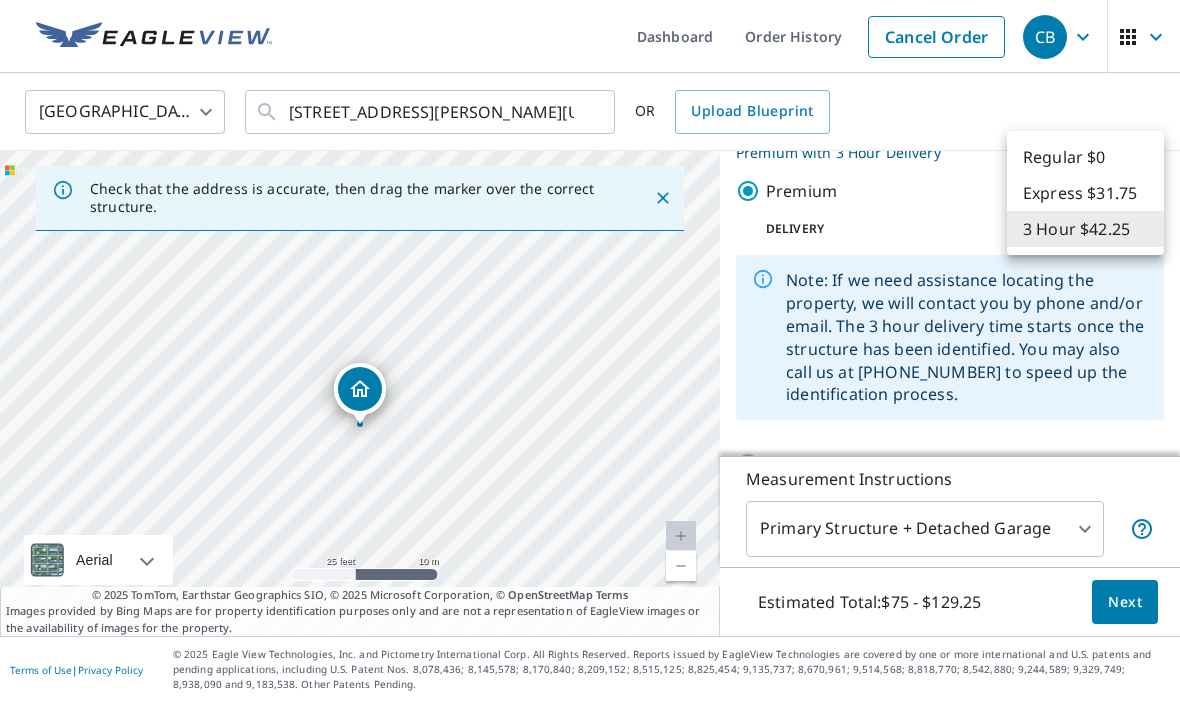 click on "Express $31.75" at bounding box center [1085, 193] 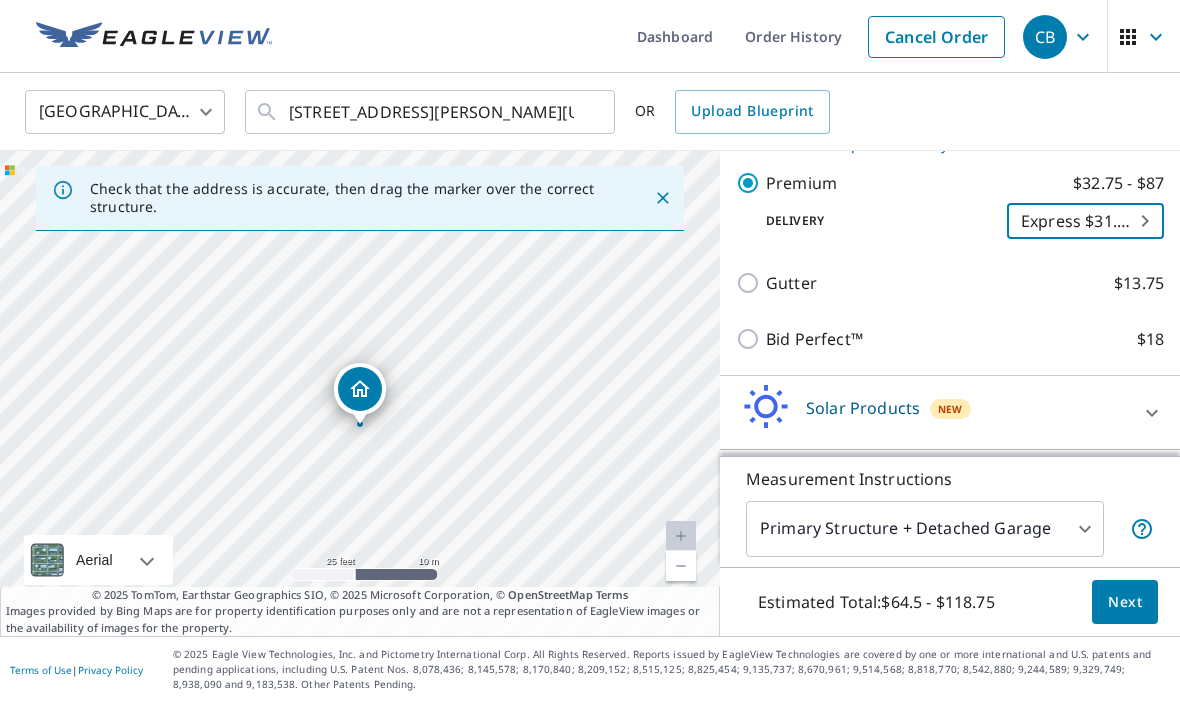 scroll, scrollTop: 362, scrollLeft: 0, axis: vertical 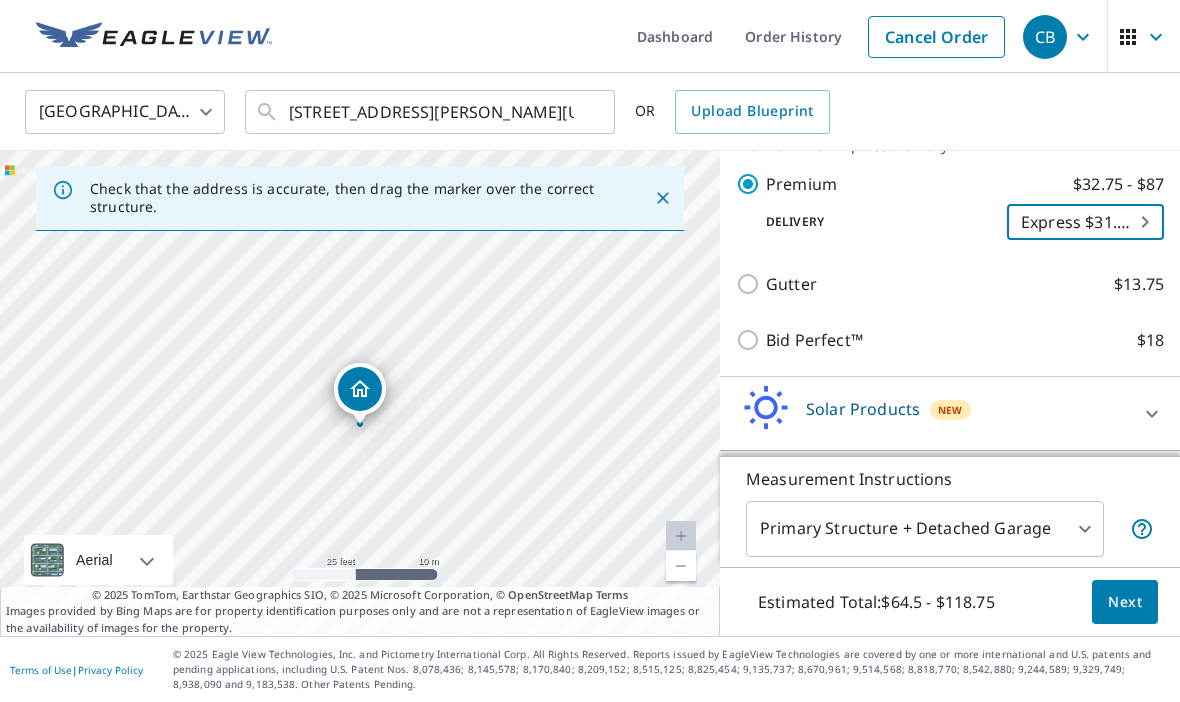 click on "CB CB
Dashboard Order History Cancel Order CB [GEOGRAPHIC_DATA] [GEOGRAPHIC_DATA] ​ [STREET_ADDRESS][PERSON_NAME][US_STATE] ​ OR Upload Blueprint Check that the address is accurate, then drag the marker over the correct structure. [STREET_ADDRESS][PERSON_NAME] A standard road map Aerial A detailed look from above Labels Labels 25 feet 10 m © 2025 TomTom, © Vexcel Imaging, © 2025 Microsoft Corporation,  © OpenStreetMap Terms © 2025 TomTom, Earthstar Geographics SIO, © 2025 Microsoft Corporation, ©   OpenStreetMap   Terms Images provided by Bing Maps are for property identification purposes only and are not a representation of EagleView images or the availability of images for the property. PROPERTY TYPE Residential Commercial Multi-Family This is a complex BUILDING ID [STREET_ADDRESS][PERSON_NAME] Full House Products New Full House™ $105 Roof Products New Premium with Express Delivery Premium $32.75 - $87 Delivery Express $31.75 4 ​ Gutter $13.75 Bid Perfect™ $18 New $63.25" at bounding box center (590, 351) 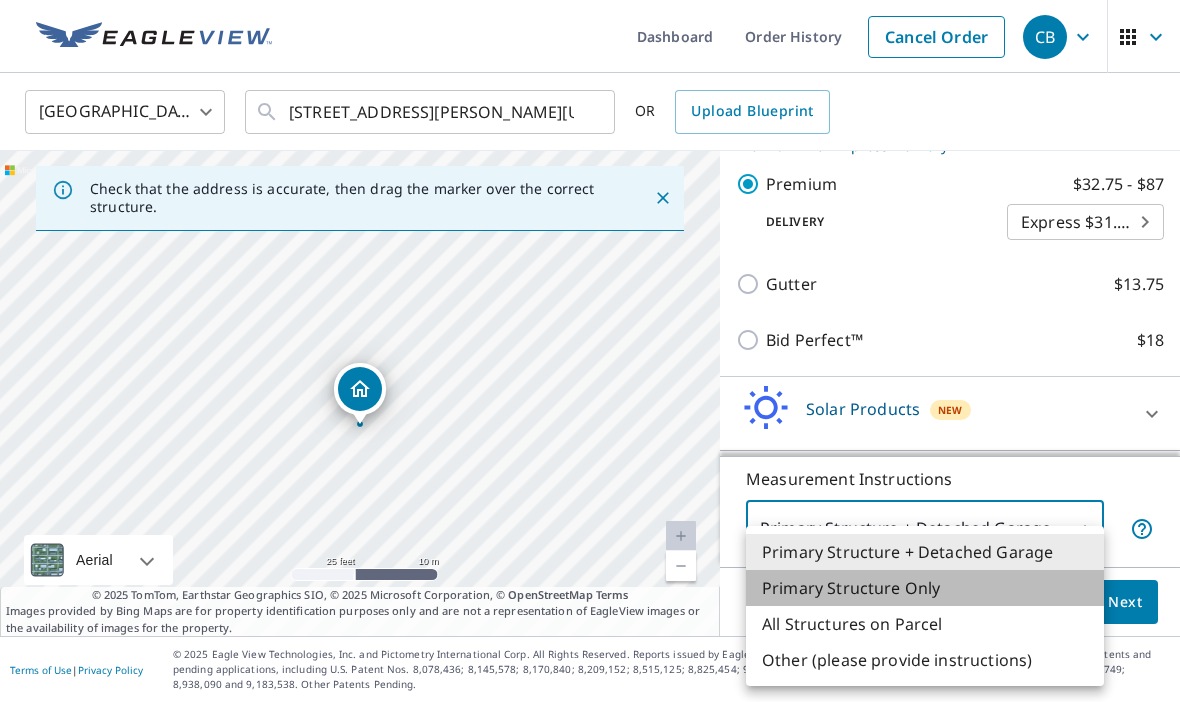 click on "Primary Structure Only" at bounding box center (925, 588) 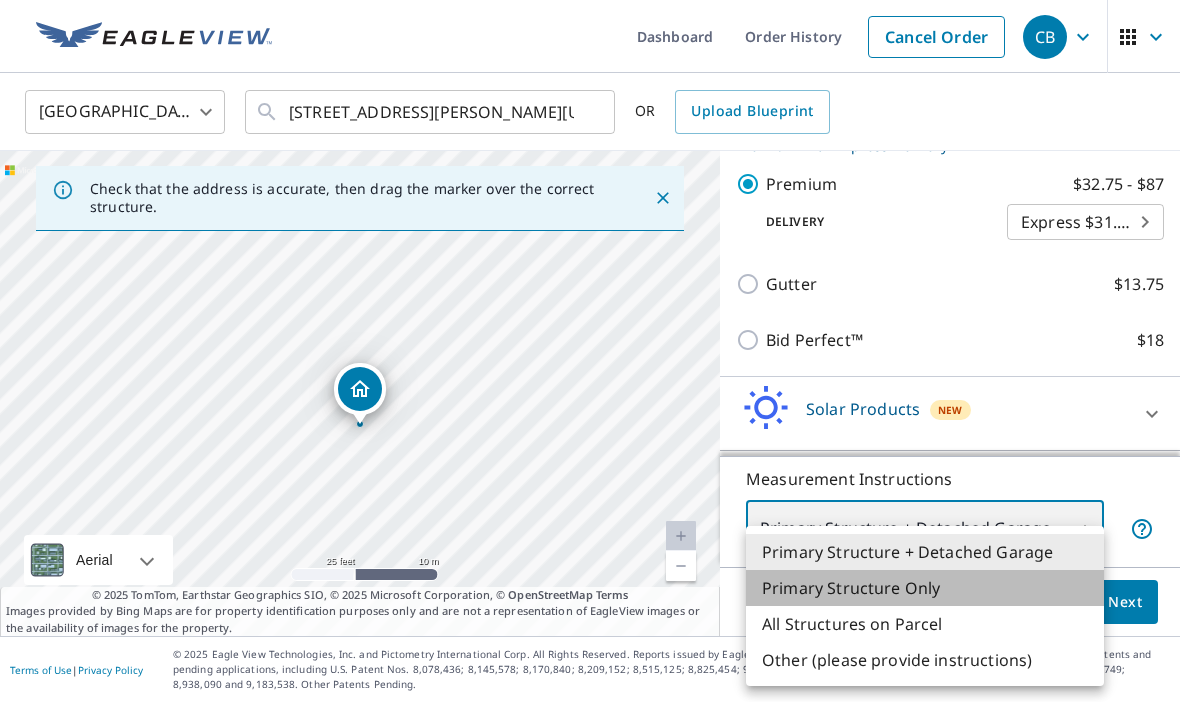 type on "2" 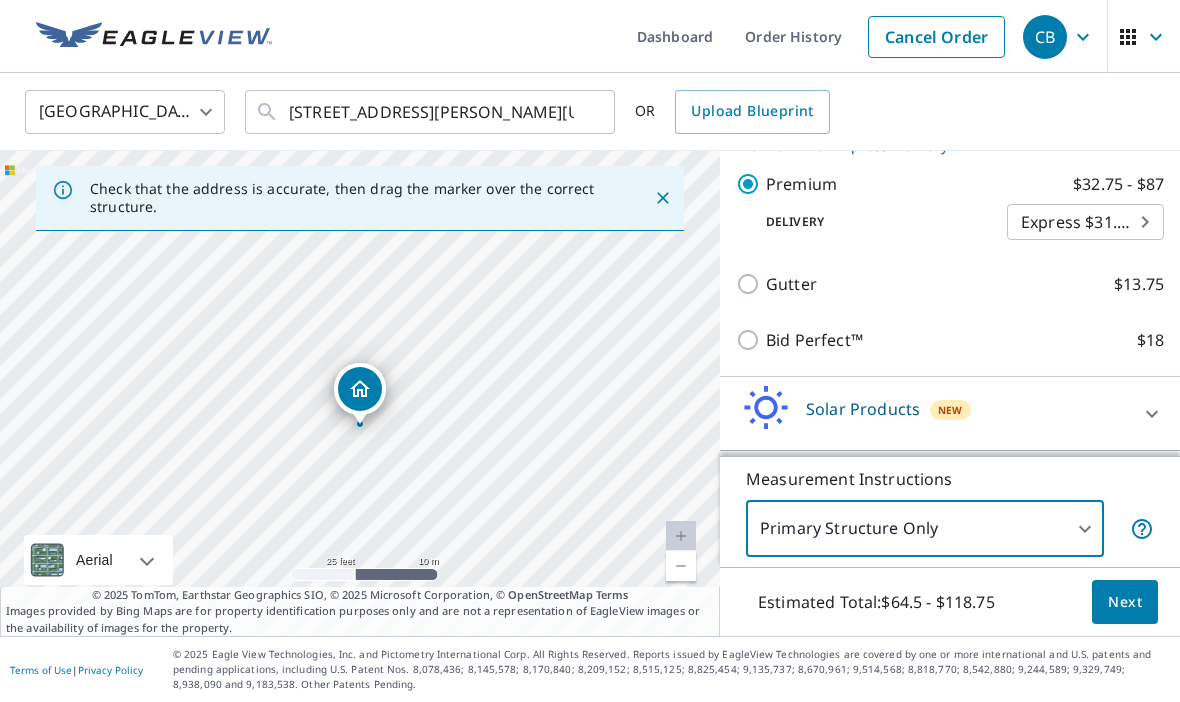 click on "Bid Perfect™" at bounding box center (814, 340) 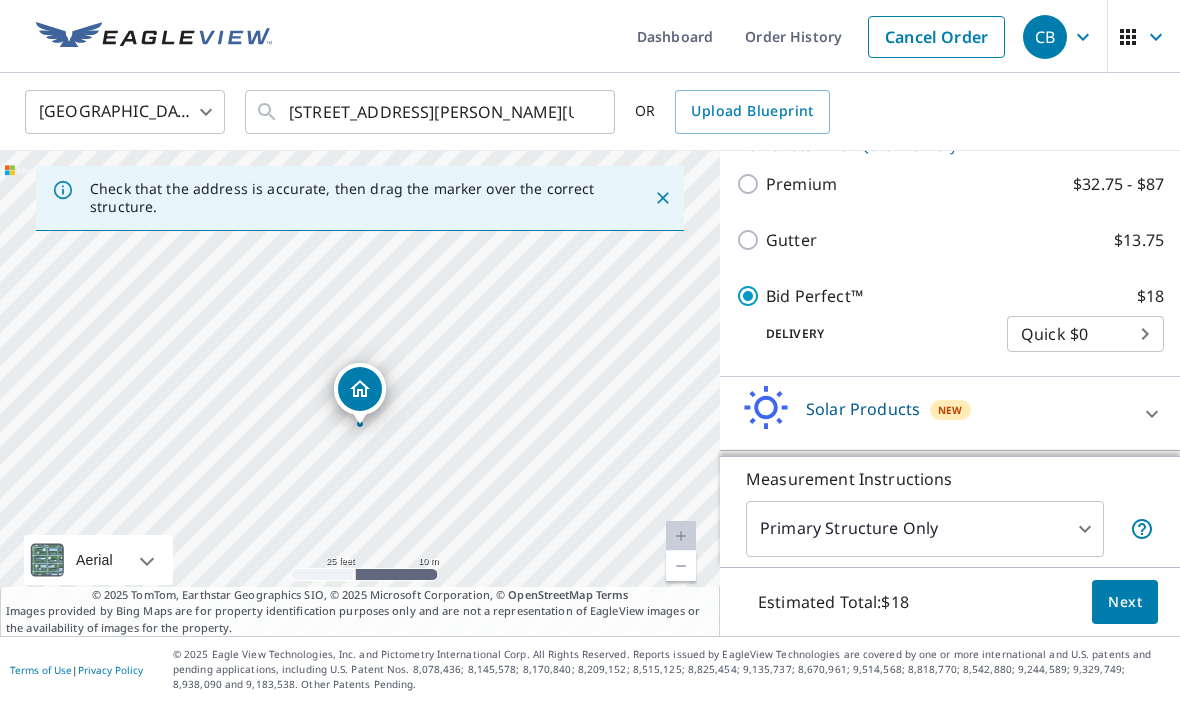 click on "Delivery" at bounding box center (871, 334) 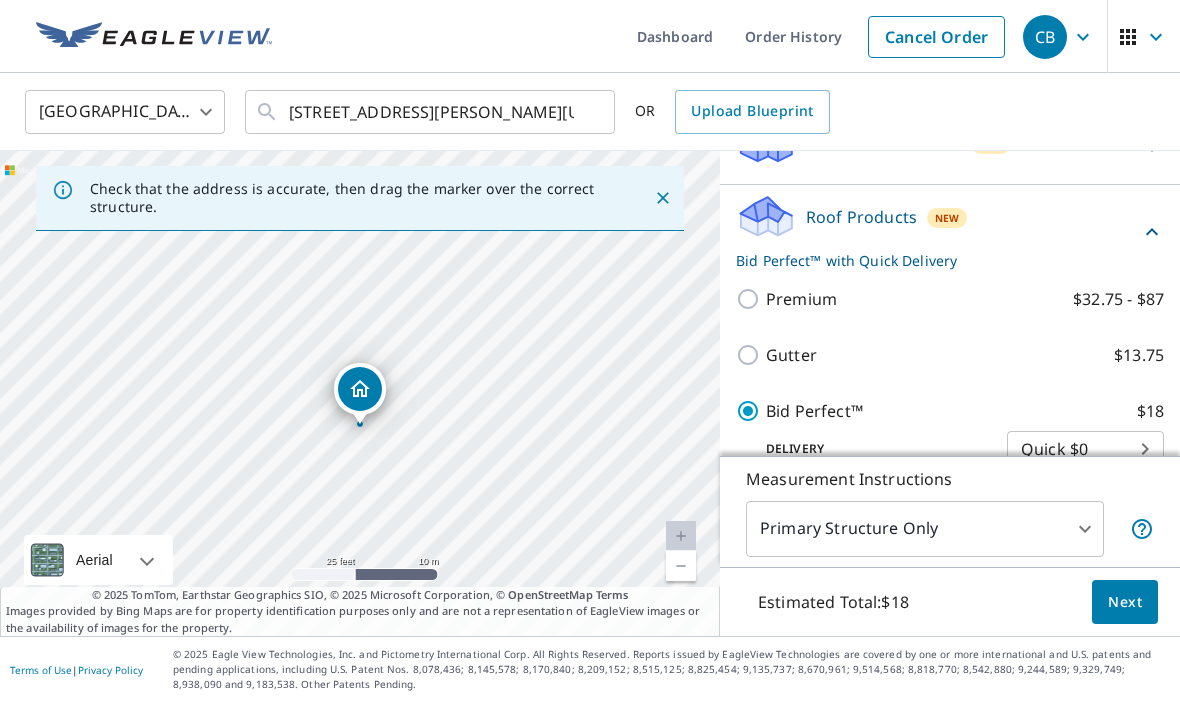 scroll, scrollTop: 229, scrollLeft: 0, axis: vertical 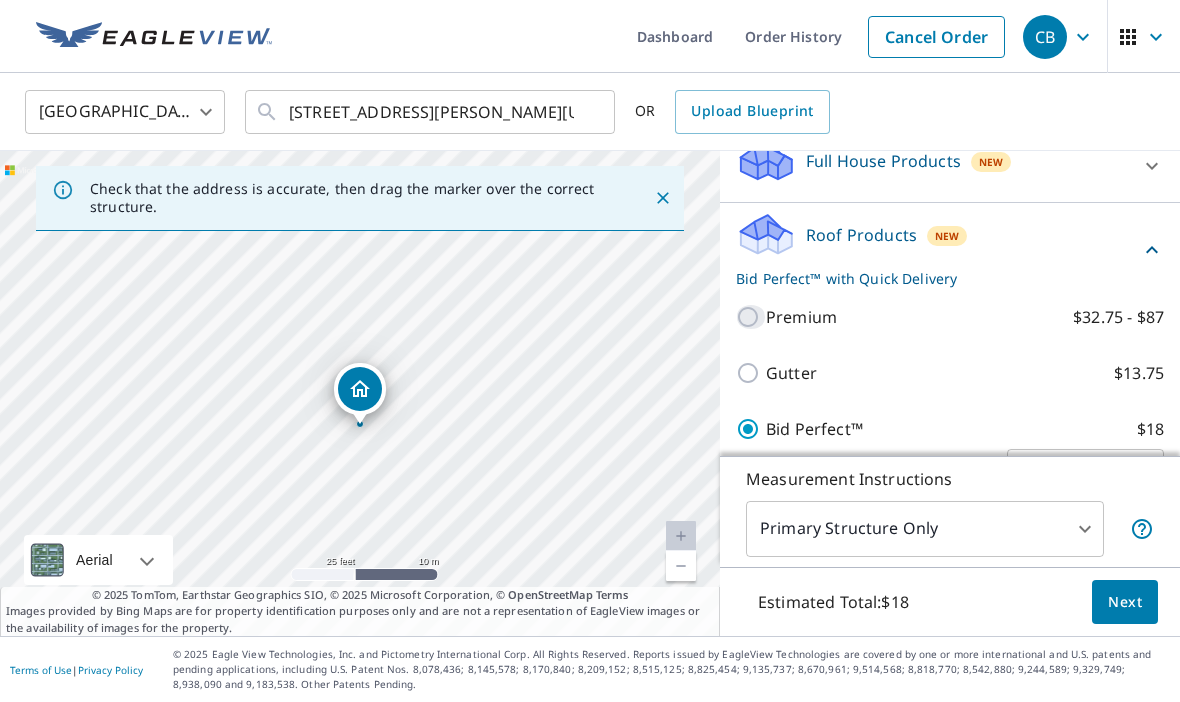 click on "Premium $32.75 - $87" at bounding box center [751, 317] 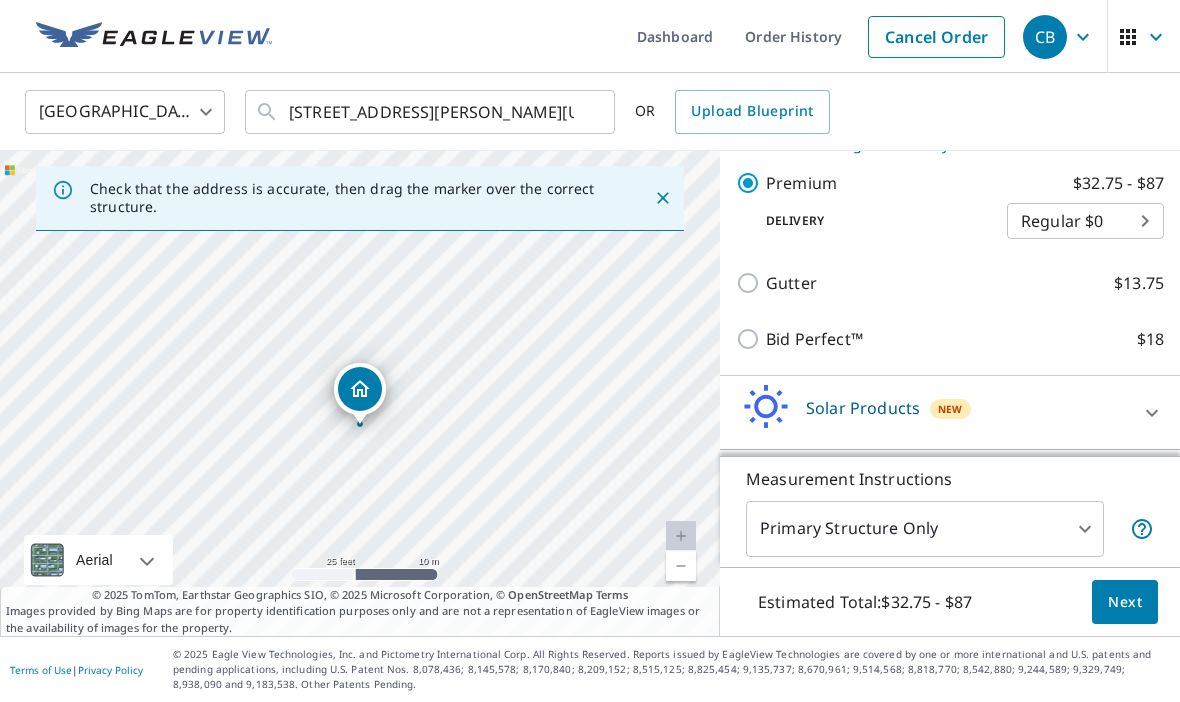 scroll, scrollTop: 362, scrollLeft: 0, axis: vertical 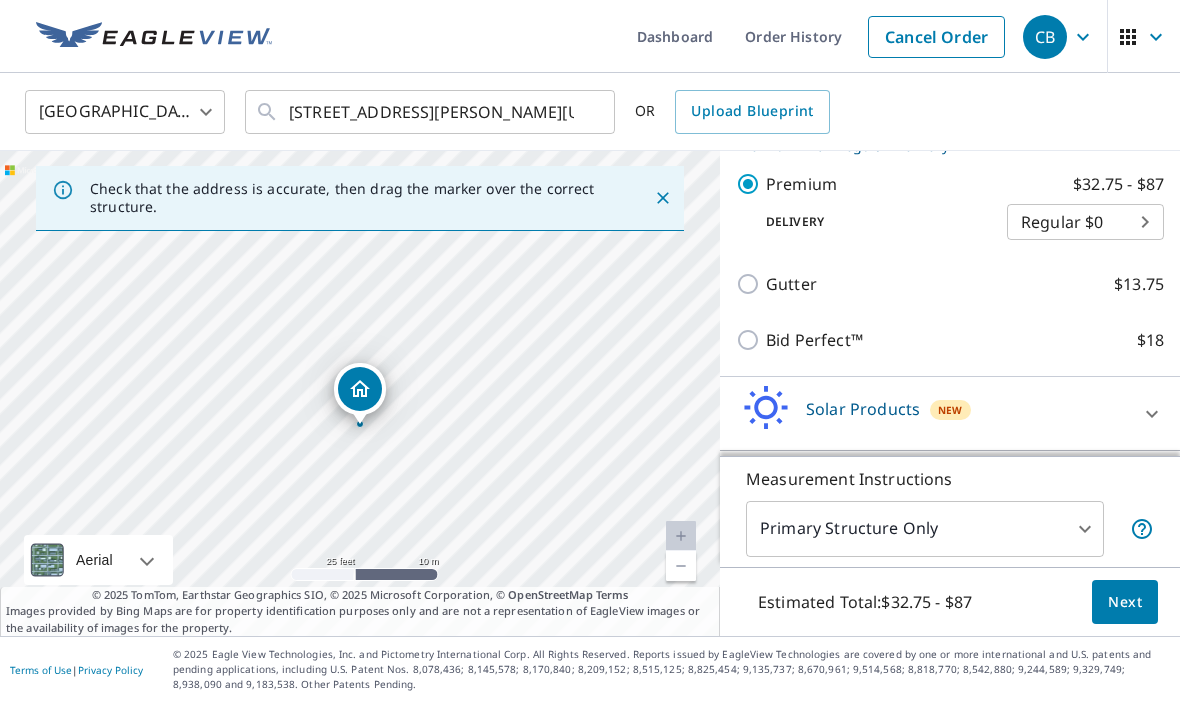 click on "CB CB
Dashboard Order History Cancel Order CB [GEOGRAPHIC_DATA] [GEOGRAPHIC_DATA] ​ [STREET_ADDRESS][PERSON_NAME][US_STATE] ​ OR Upload Blueprint Check that the address is accurate, then drag the marker over the correct structure. [STREET_ADDRESS][PERSON_NAME] A standard road map Aerial A detailed look from above Labels Labels 25 feet 10 m © 2025 TomTom, © Vexcel Imaging, © 2025 Microsoft Corporation,  © OpenStreetMap Terms © 2025 TomTom, Earthstar Geographics SIO, © 2025 Microsoft Corporation, ©   OpenStreetMap   Terms Images provided by Bing Maps are for property identification purposes only and are not a representation of EagleView images or the availability of images for the property. PROPERTY TYPE Residential Commercial Multi-Family This is a complex BUILDING ID [STREET_ADDRESS][PERSON_NAME] Full House Products New Full House™ $105 Roof Products New Premium with Regular Delivery Premium $32.75 - $87 Delivery Regular $0 8 ​ Gutter $13.75 Bid Perfect™ $18 Solar Products" at bounding box center [590, 351] 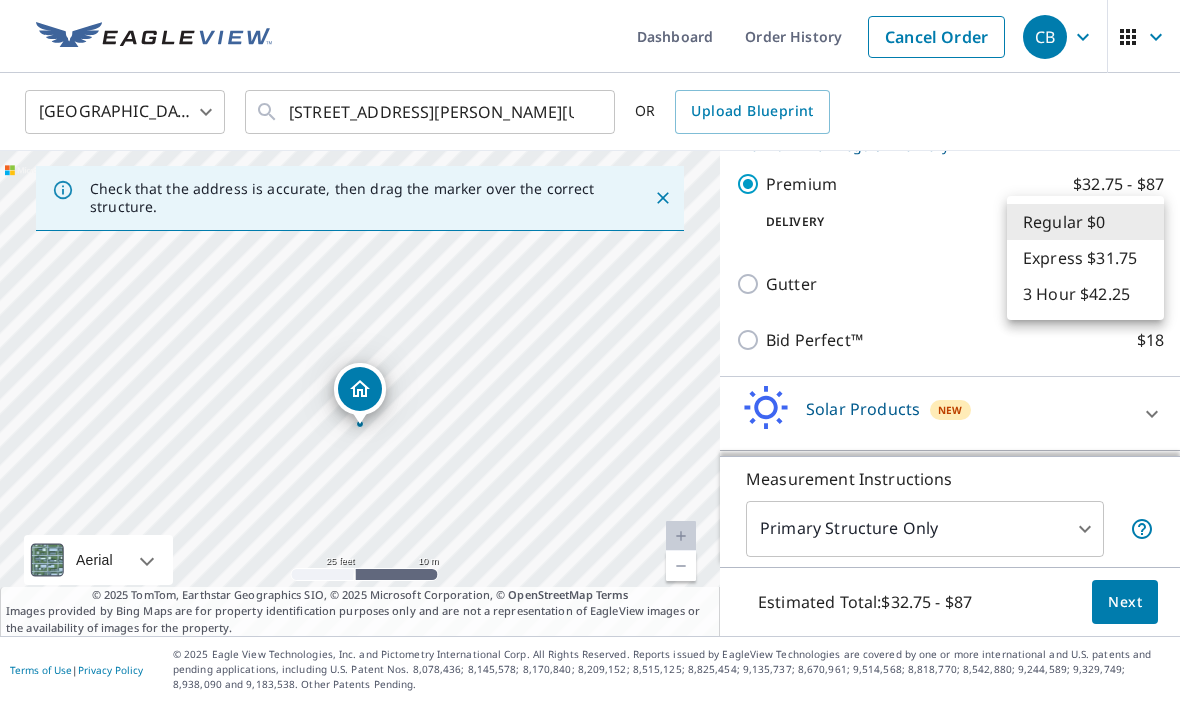 click on "Express $31.75" at bounding box center [1085, 258] 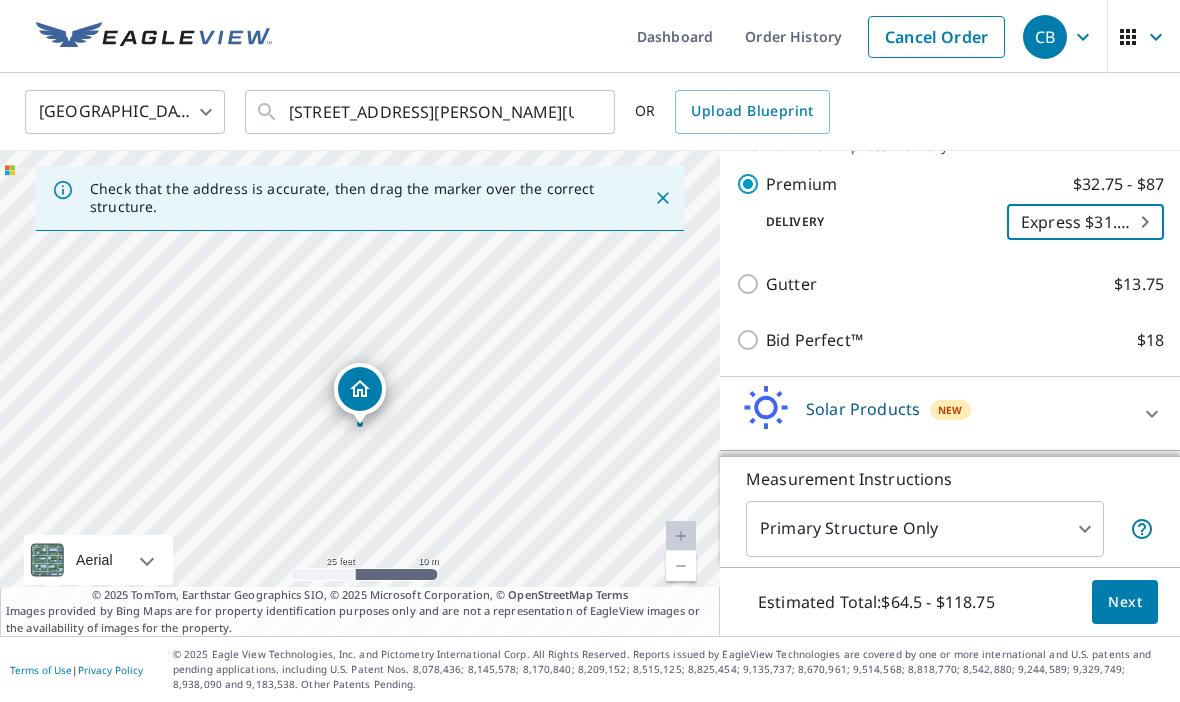click on "Next" at bounding box center [1125, 602] 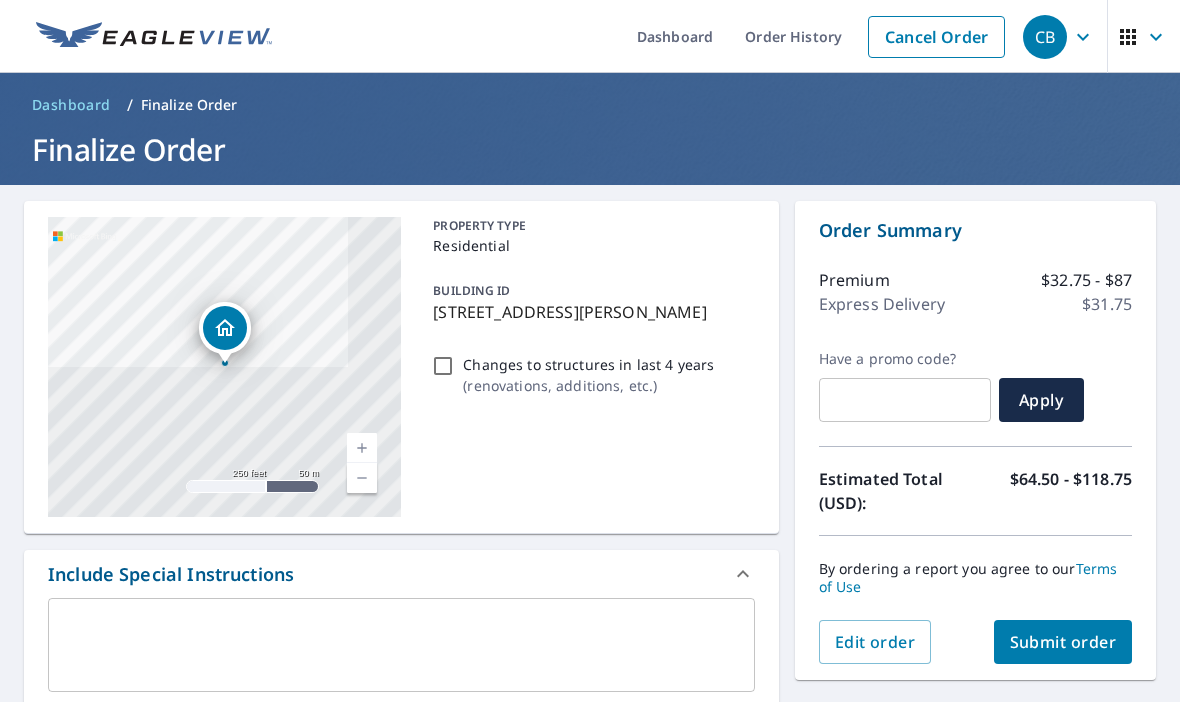 click on "Submit order" at bounding box center (1063, 642) 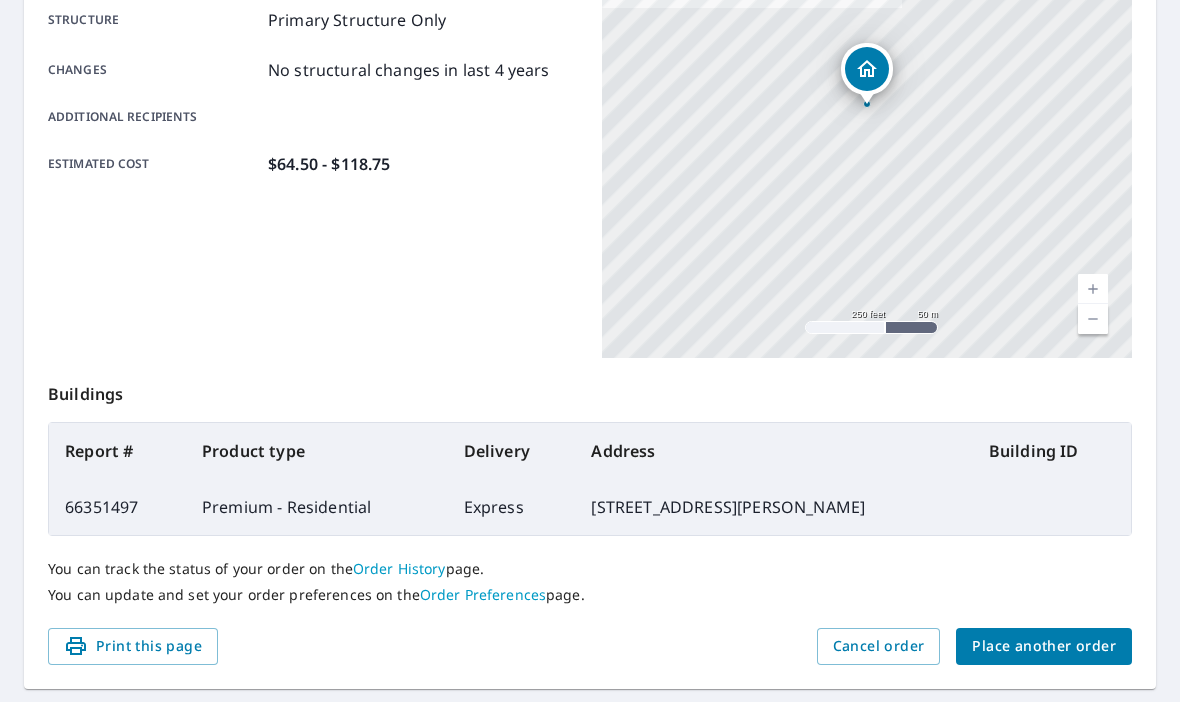 scroll, scrollTop: 420, scrollLeft: 0, axis: vertical 